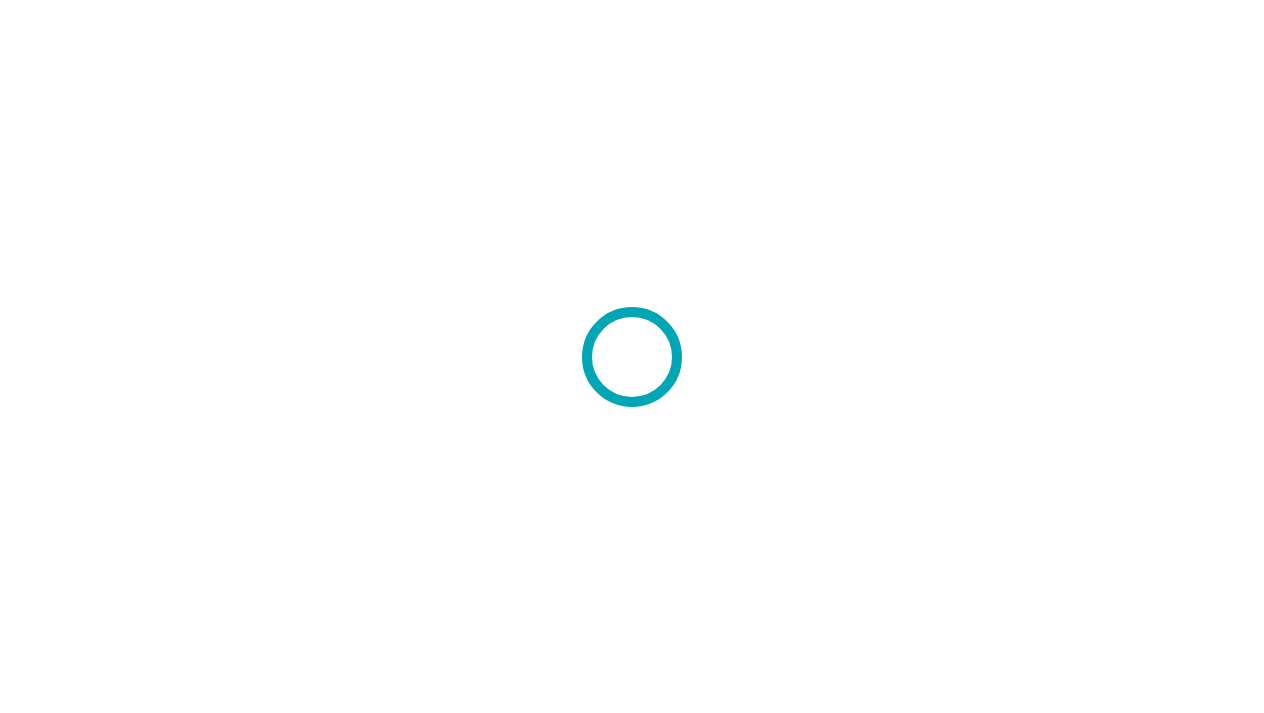scroll, scrollTop: 0, scrollLeft: 0, axis: both 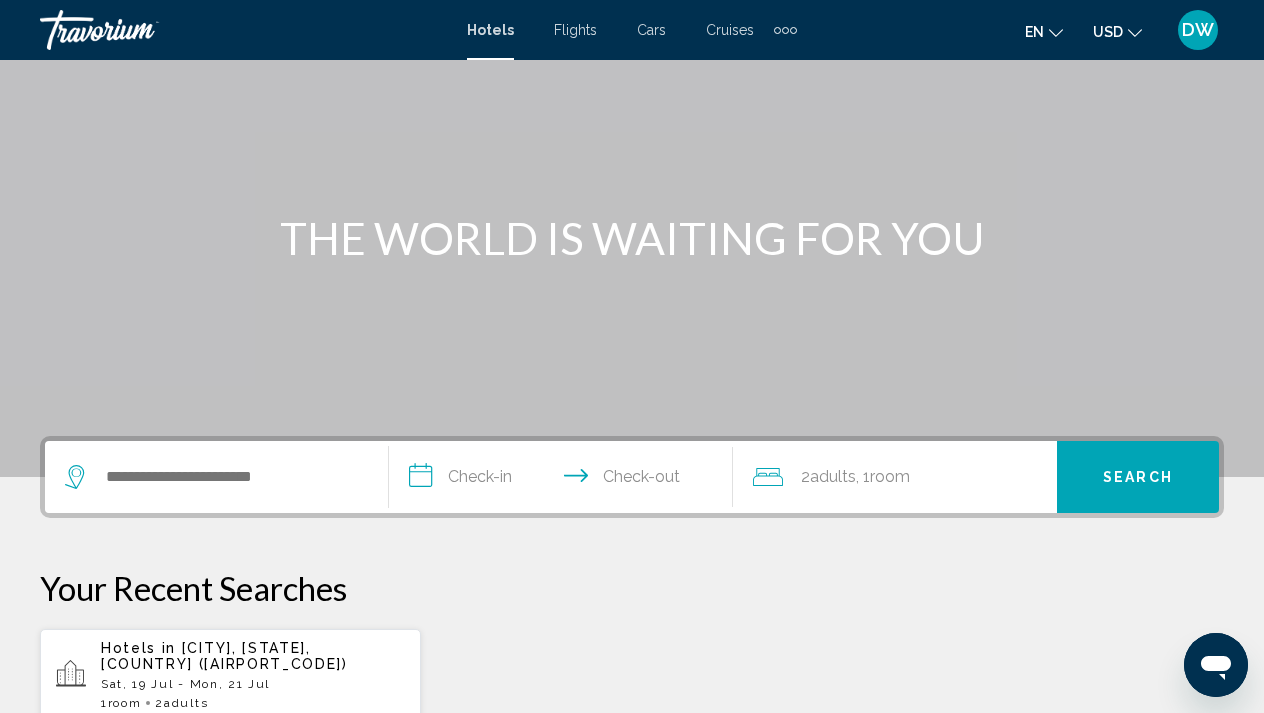 click on "Cars" at bounding box center (651, 30) 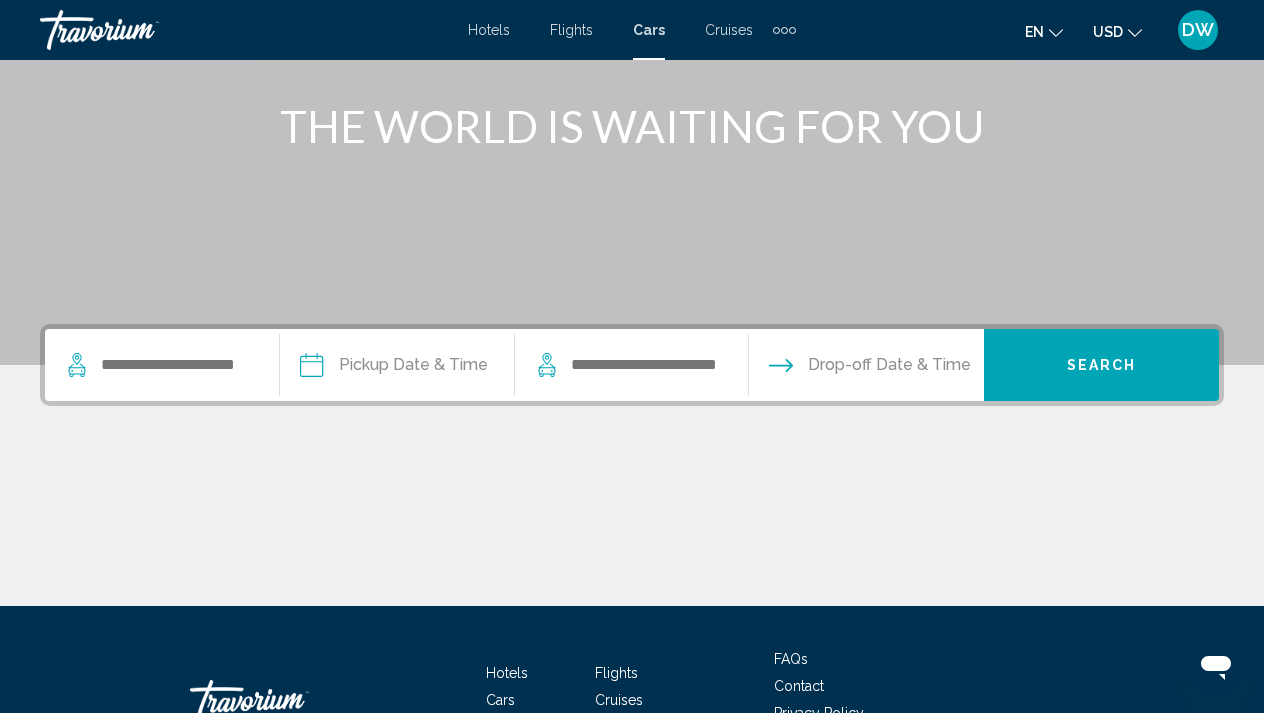 scroll, scrollTop: 236, scrollLeft: 0, axis: vertical 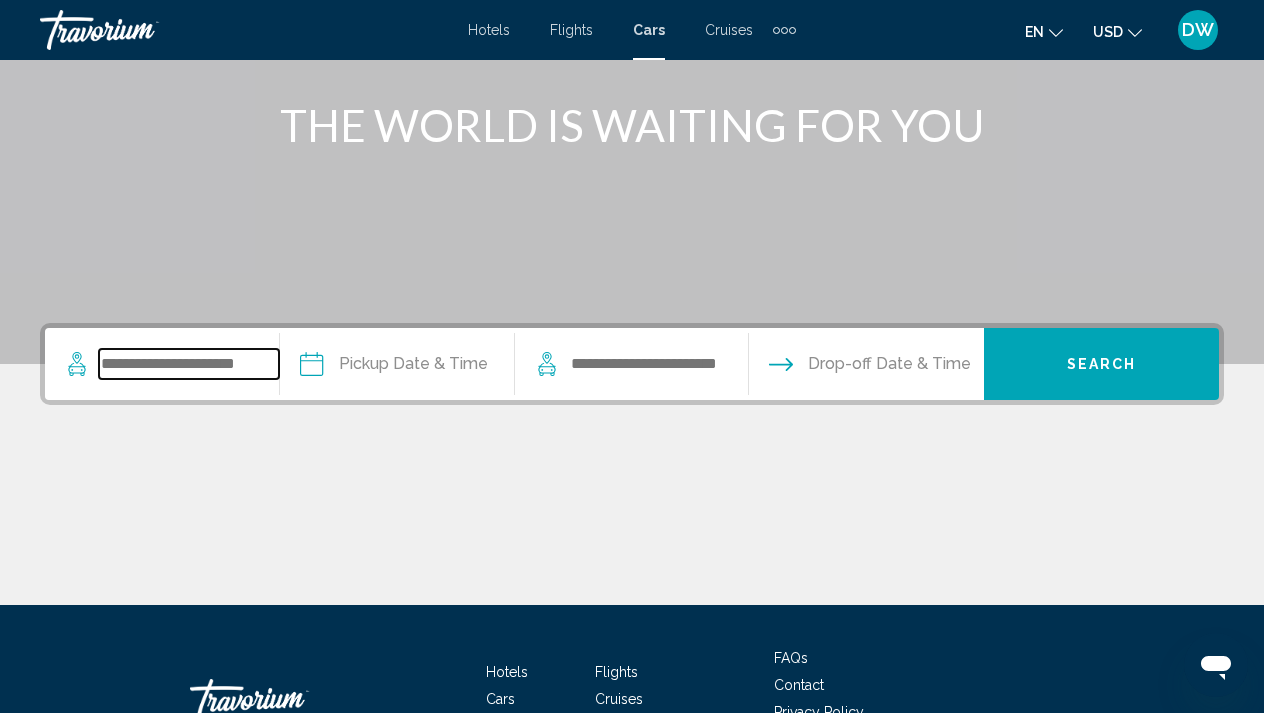 click at bounding box center [189, 364] 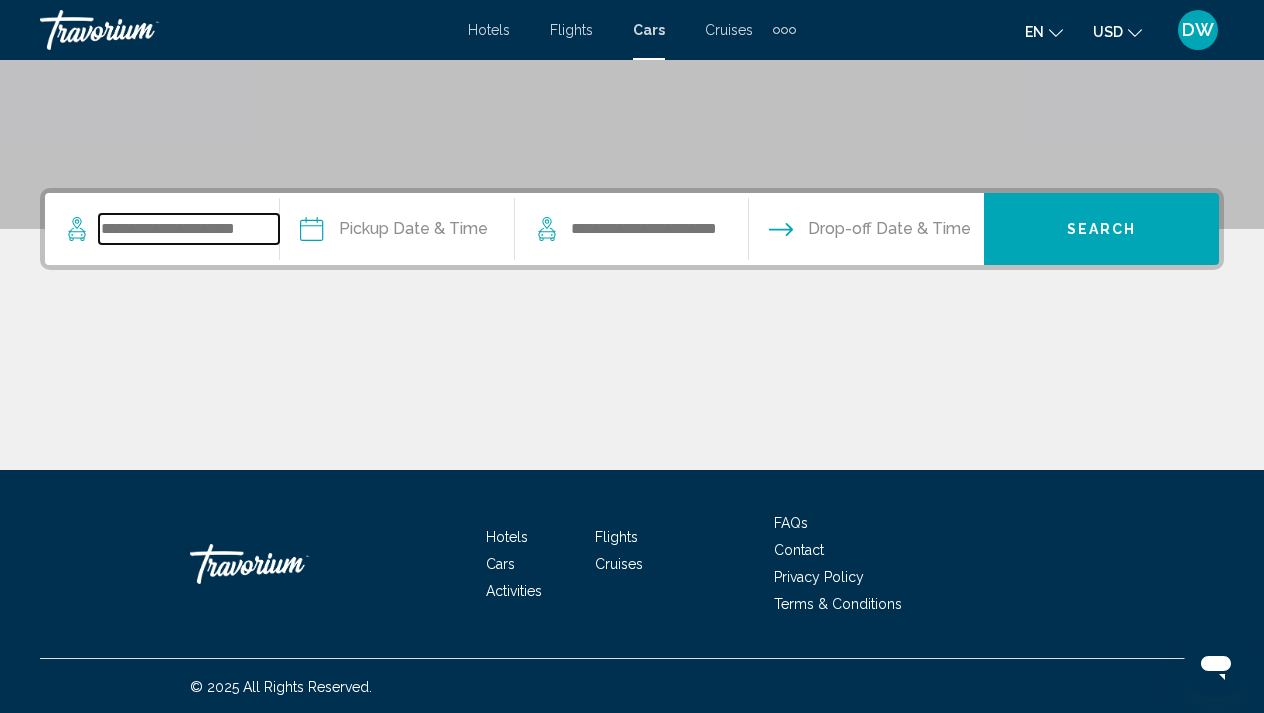 scroll, scrollTop: 373, scrollLeft: 0, axis: vertical 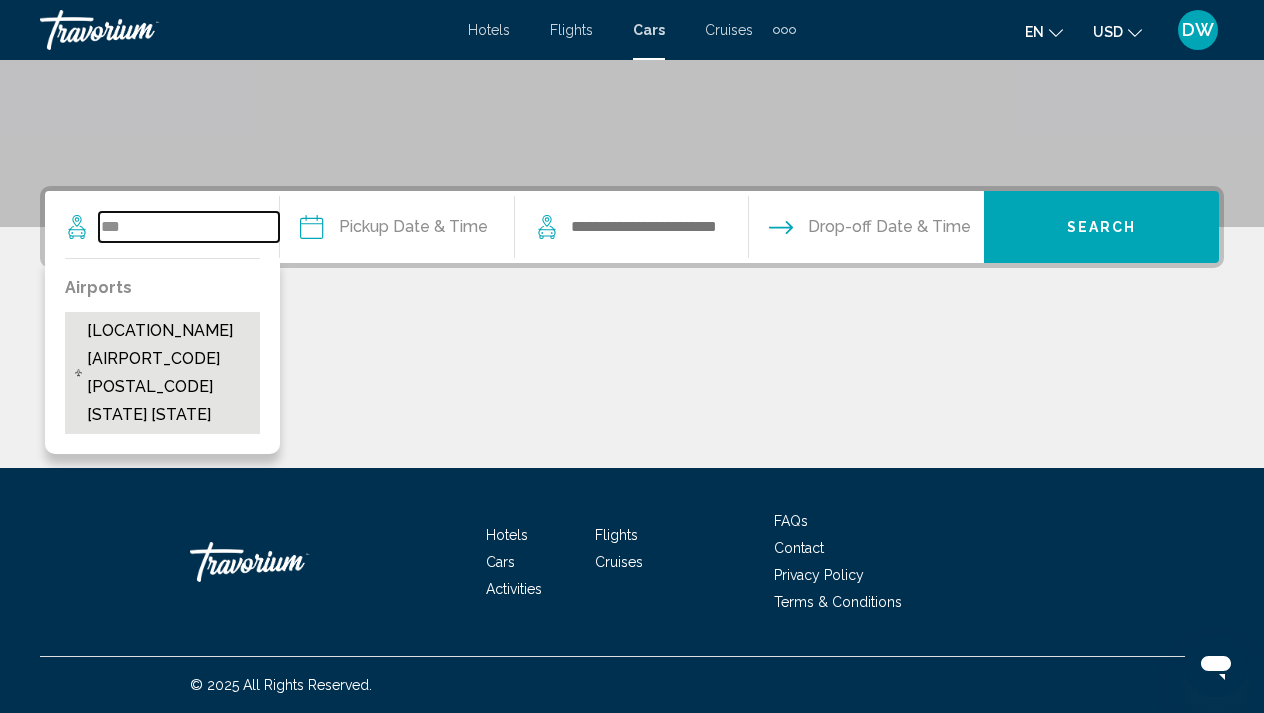 type on "***" 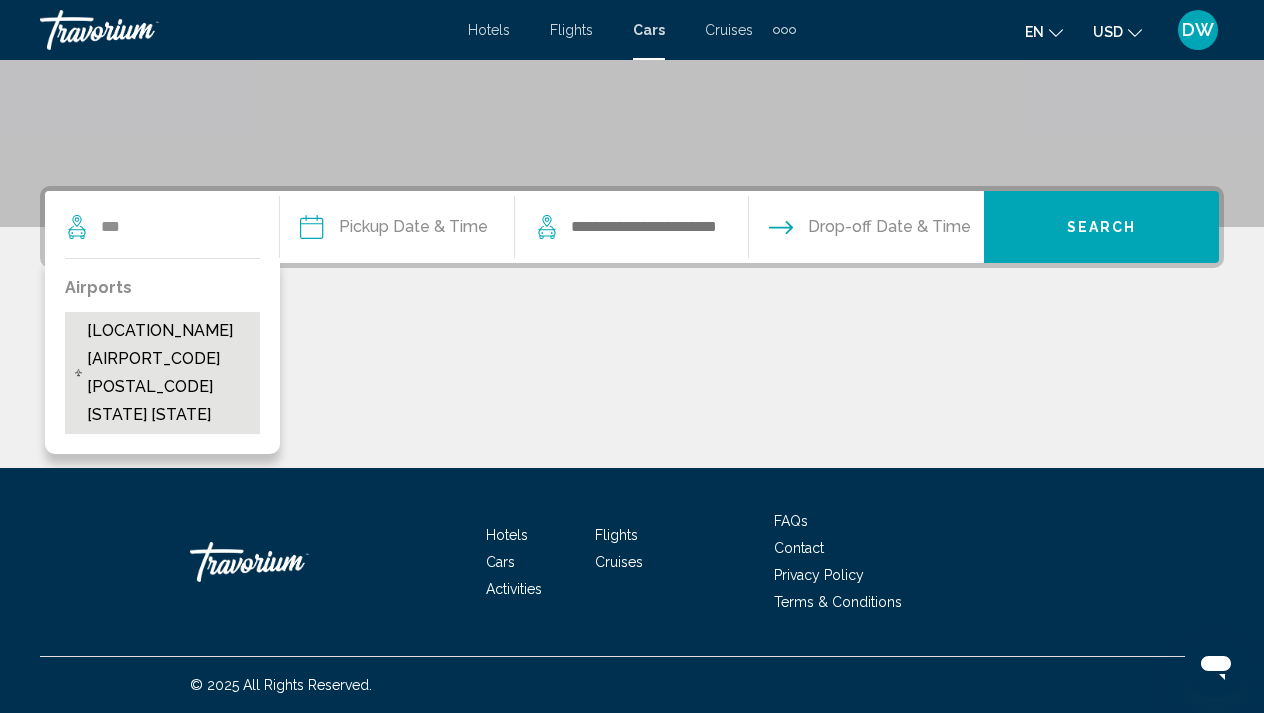 click on "[LOCATION_NAME] [AIRPORT_CODE] [POSTAL_CODE] [STATE] [STATE]" at bounding box center [168, 373] 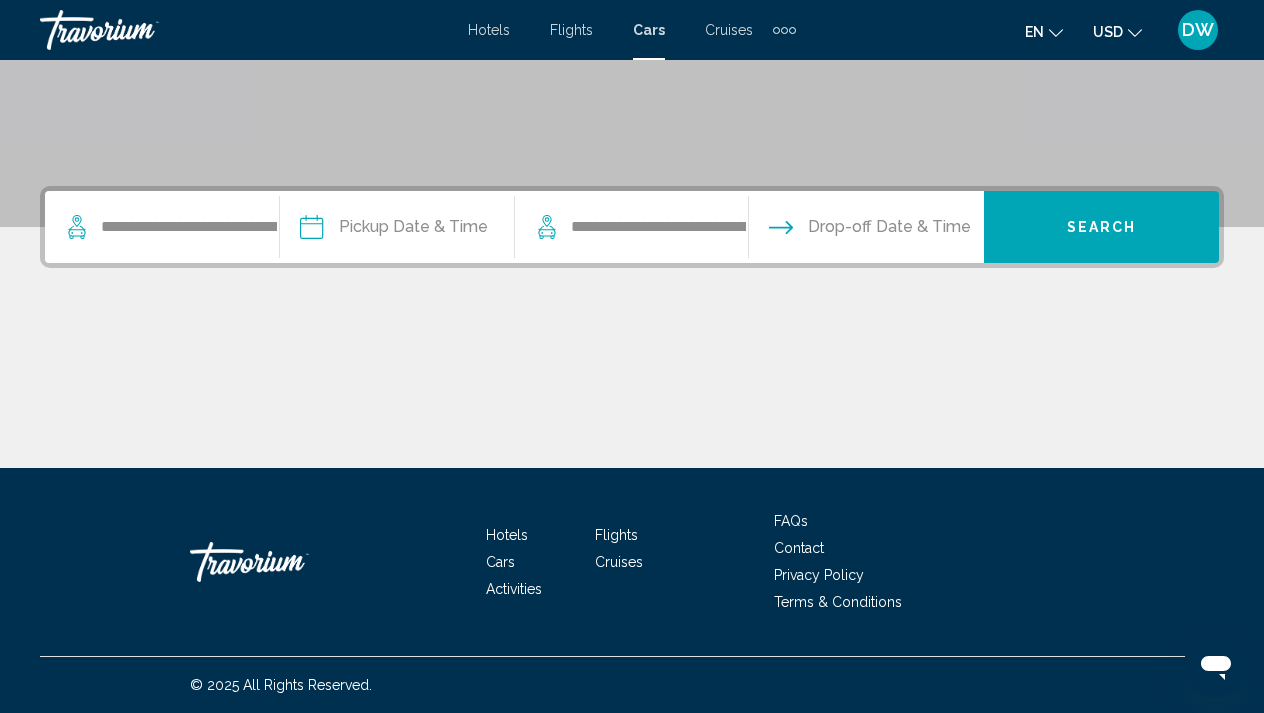 click at bounding box center [396, 230] 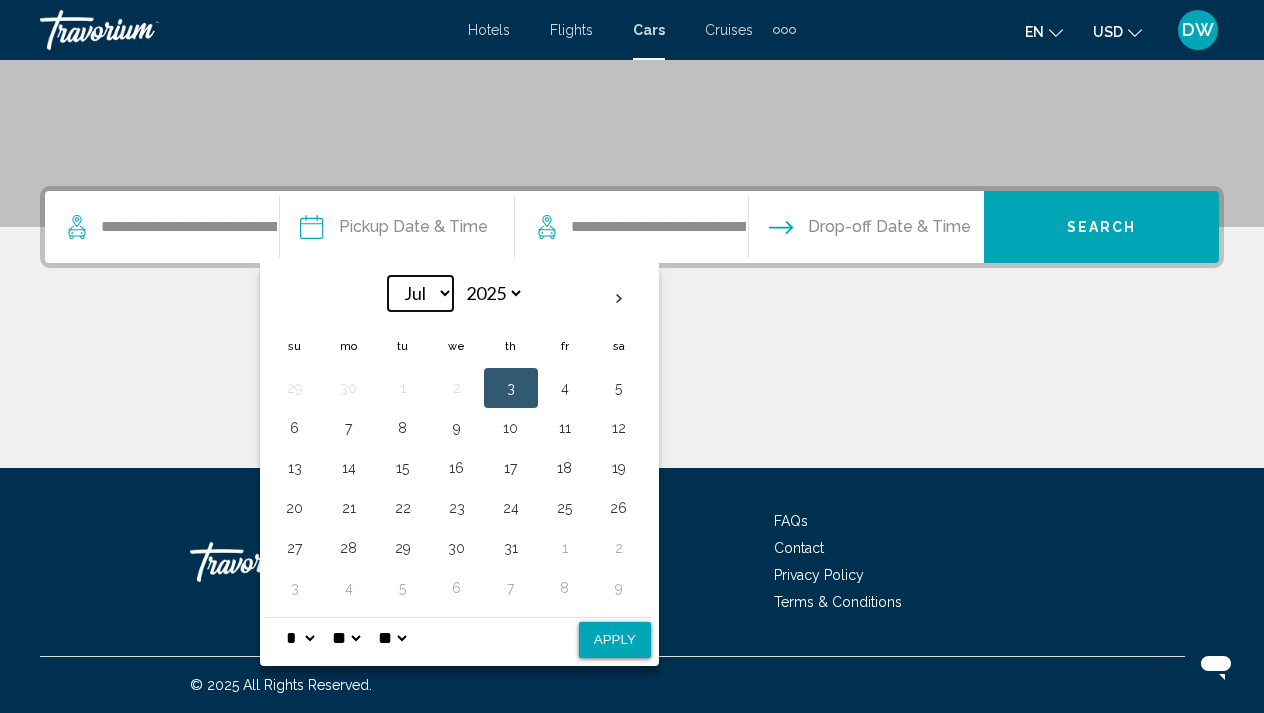 select on "*" 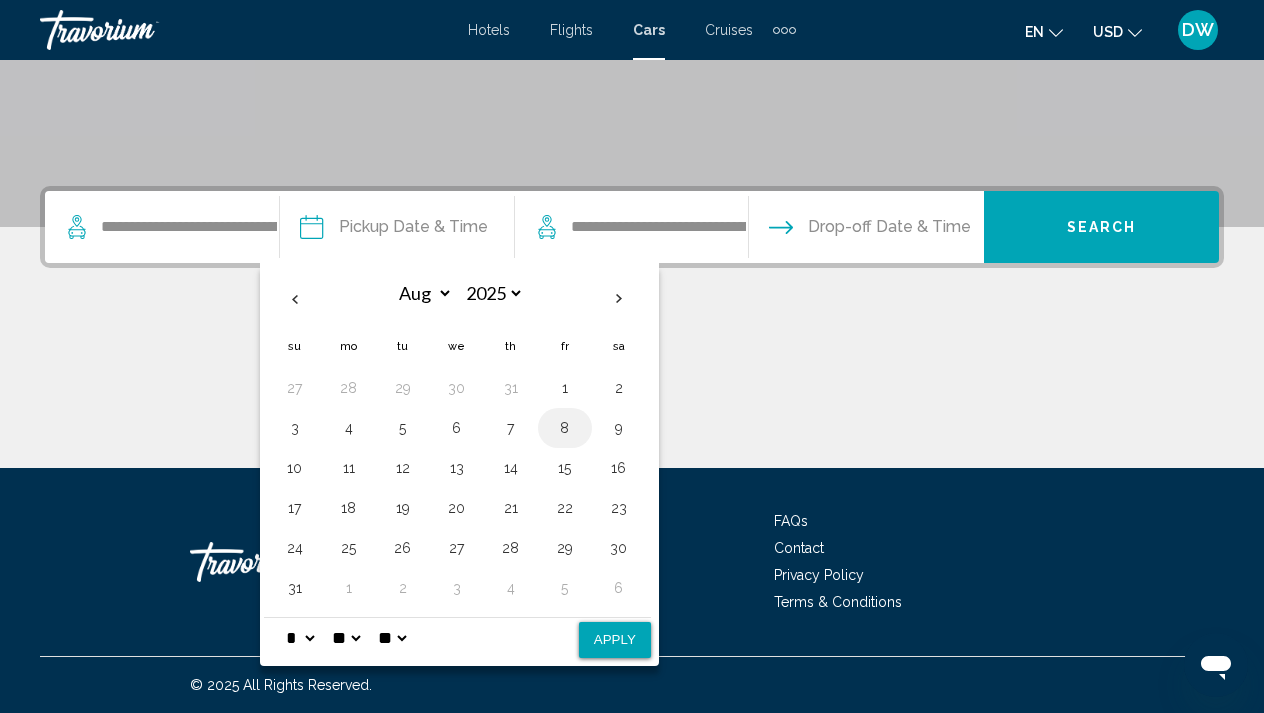 click on "8" at bounding box center (565, 428) 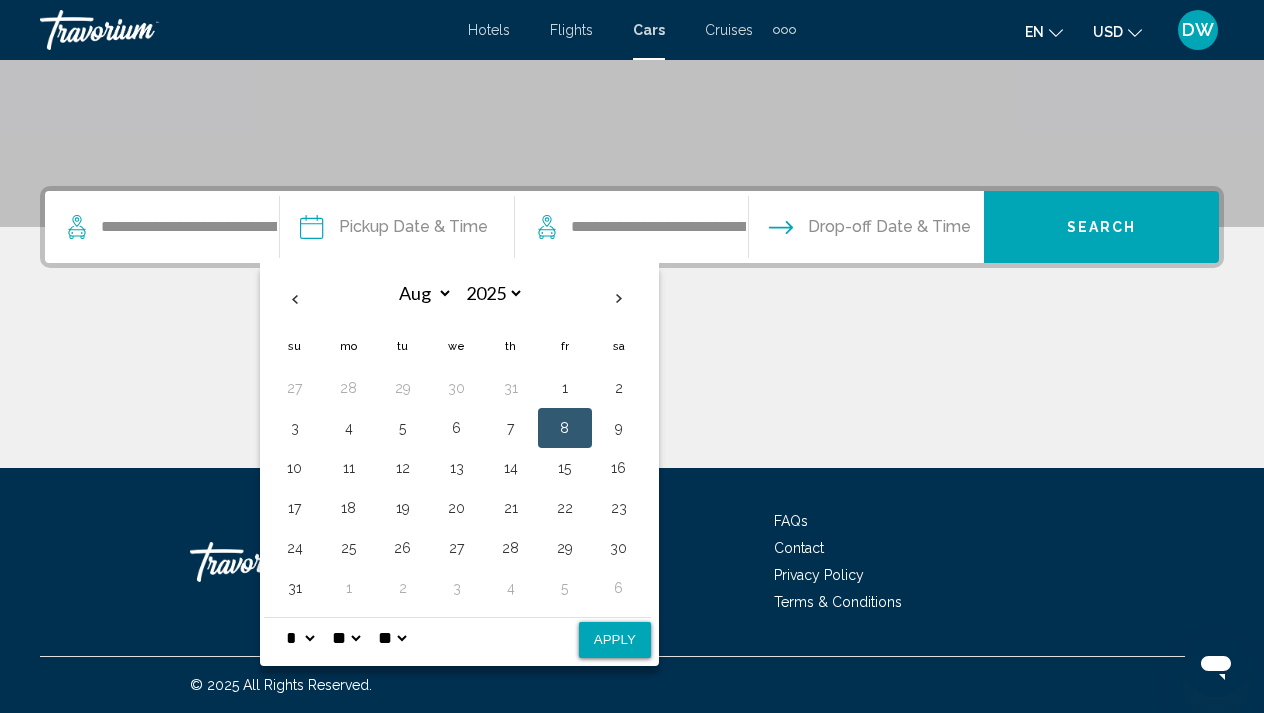 select on "*" 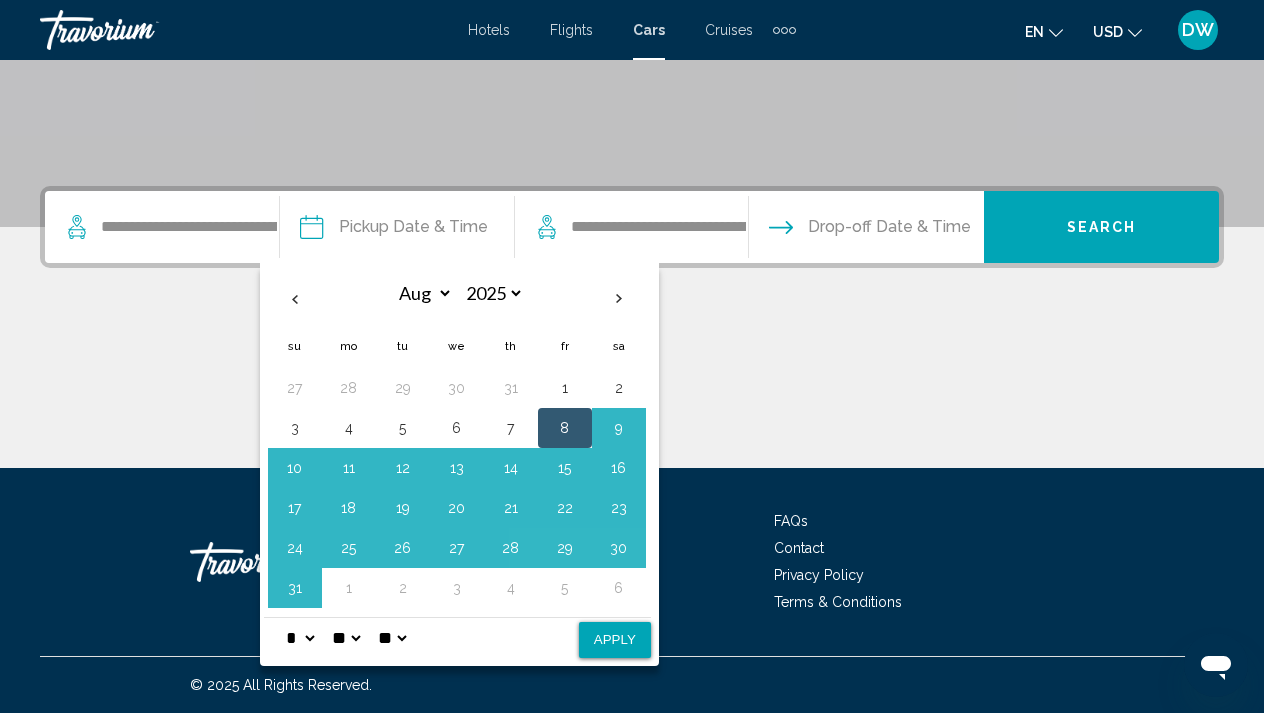 click on "Apply" at bounding box center [615, 640] 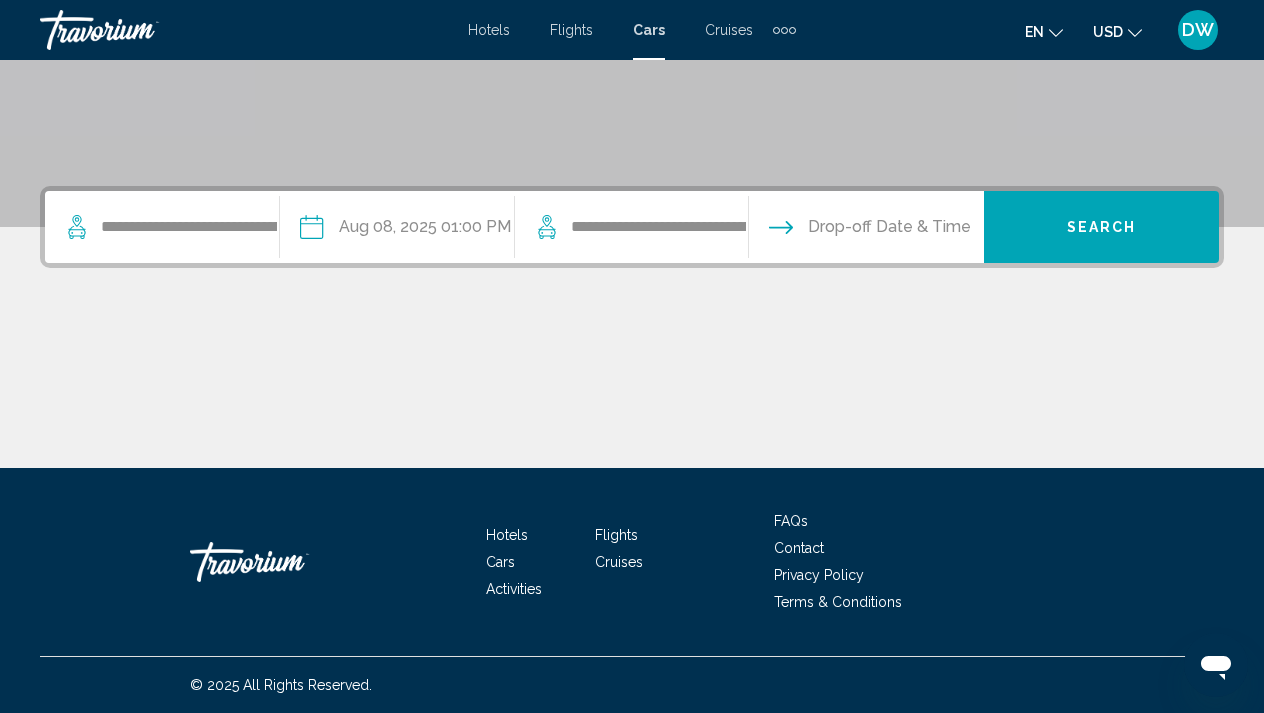 click at bounding box center (865, 230) 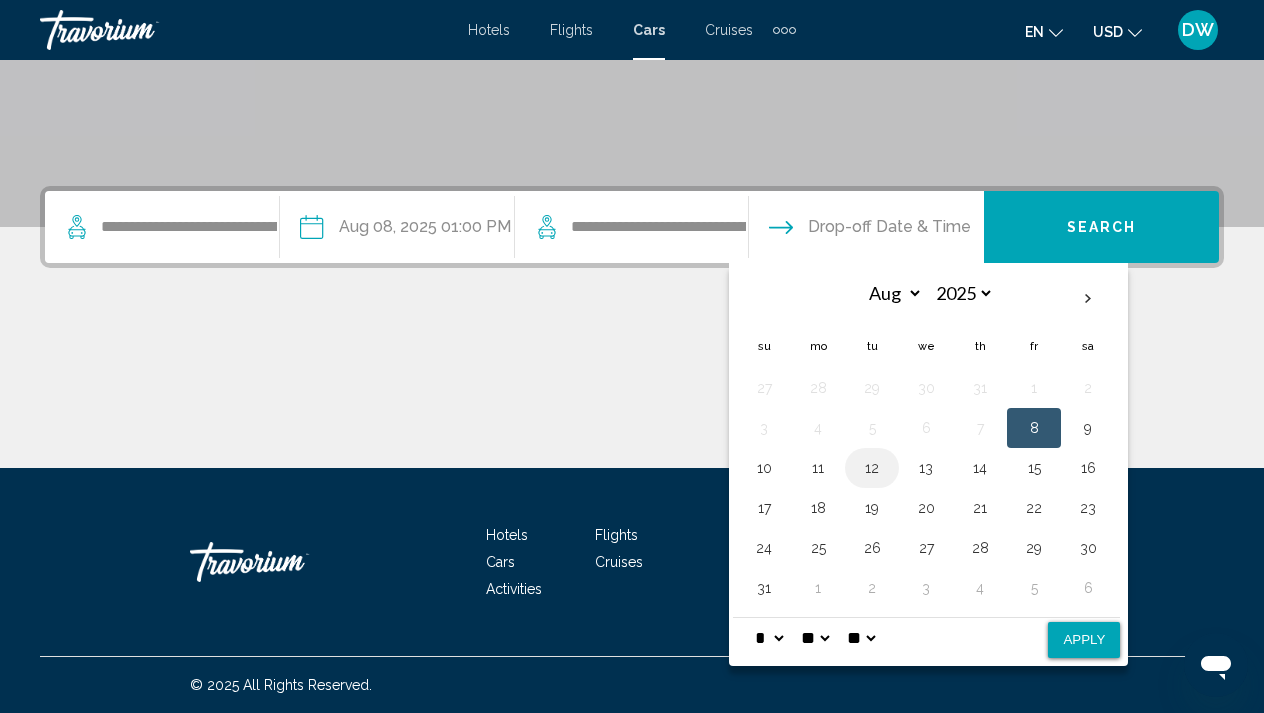 click on "12" at bounding box center [872, 468] 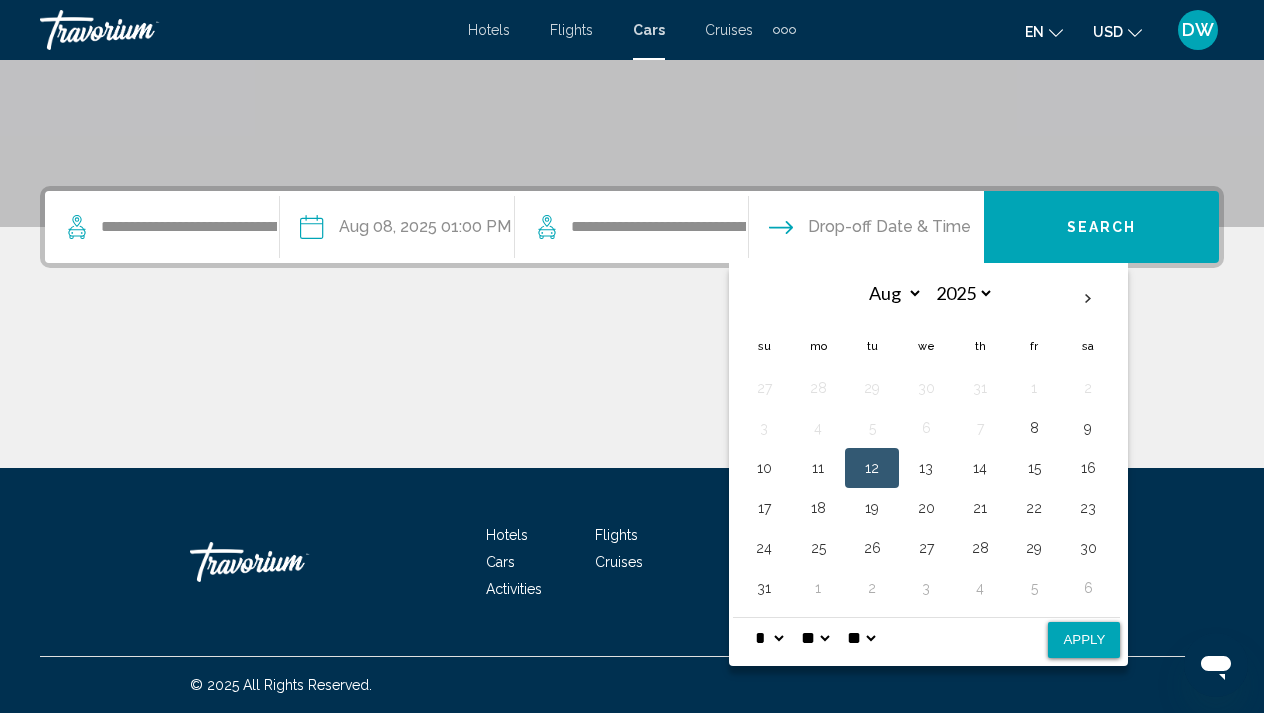 select on "**" 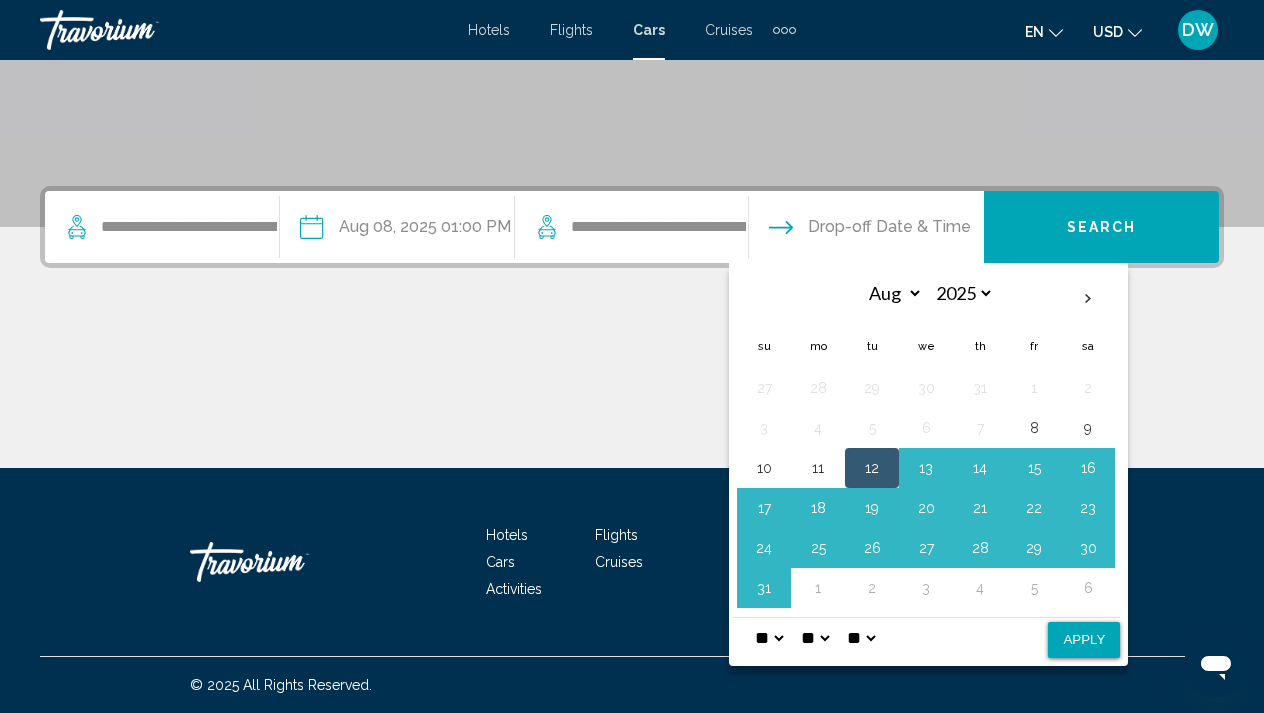 click on "Apply" at bounding box center [1084, 640] 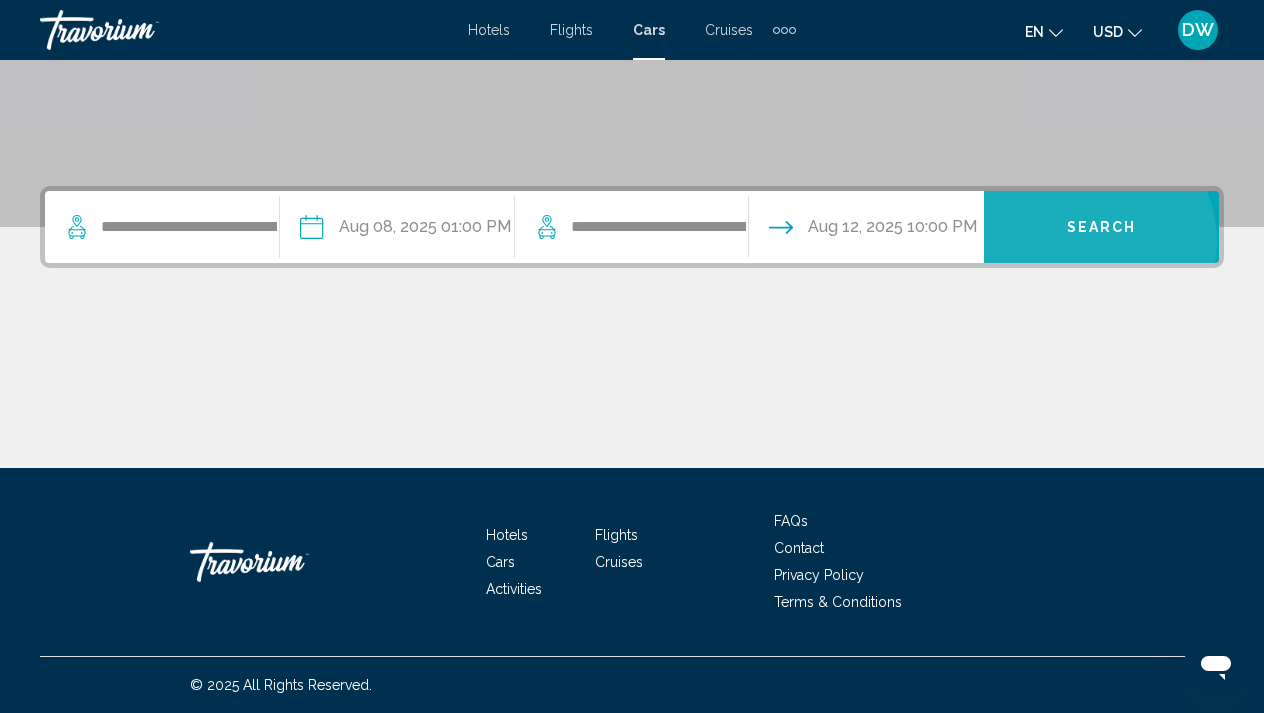 click on "Search" at bounding box center (1101, 227) 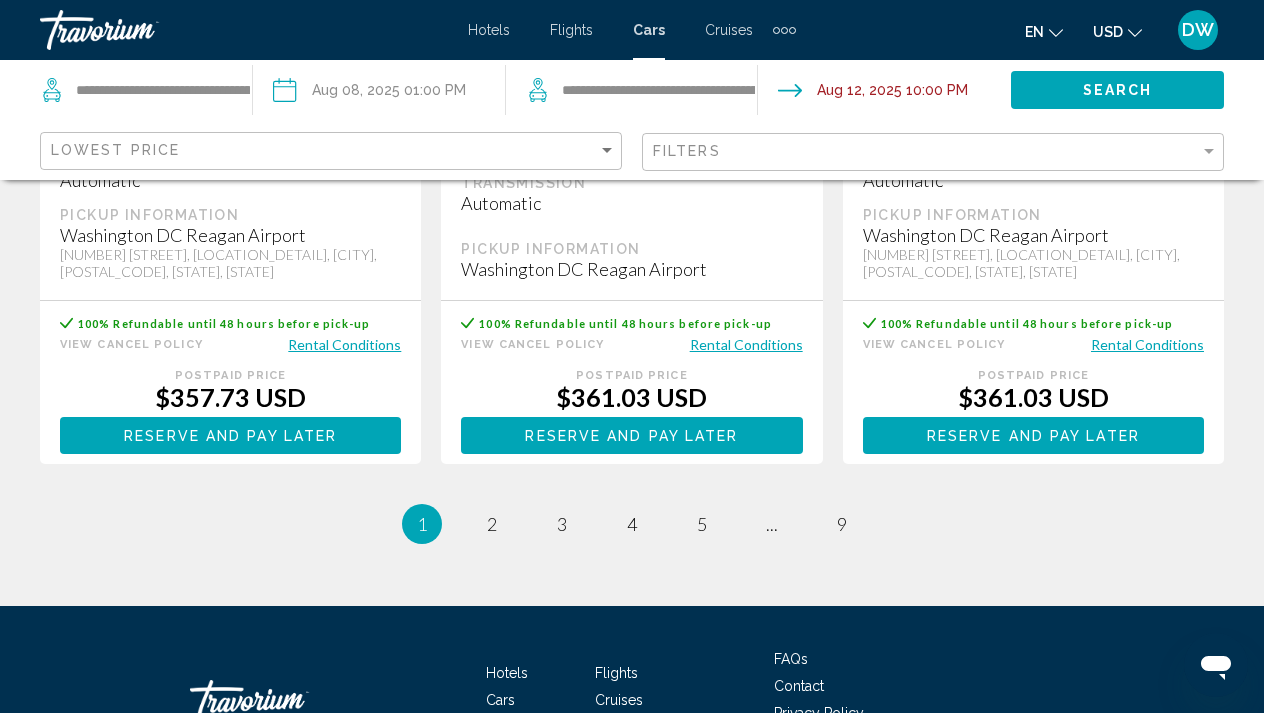 scroll, scrollTop: 3058, scrollLeft: 0, axis: vertical 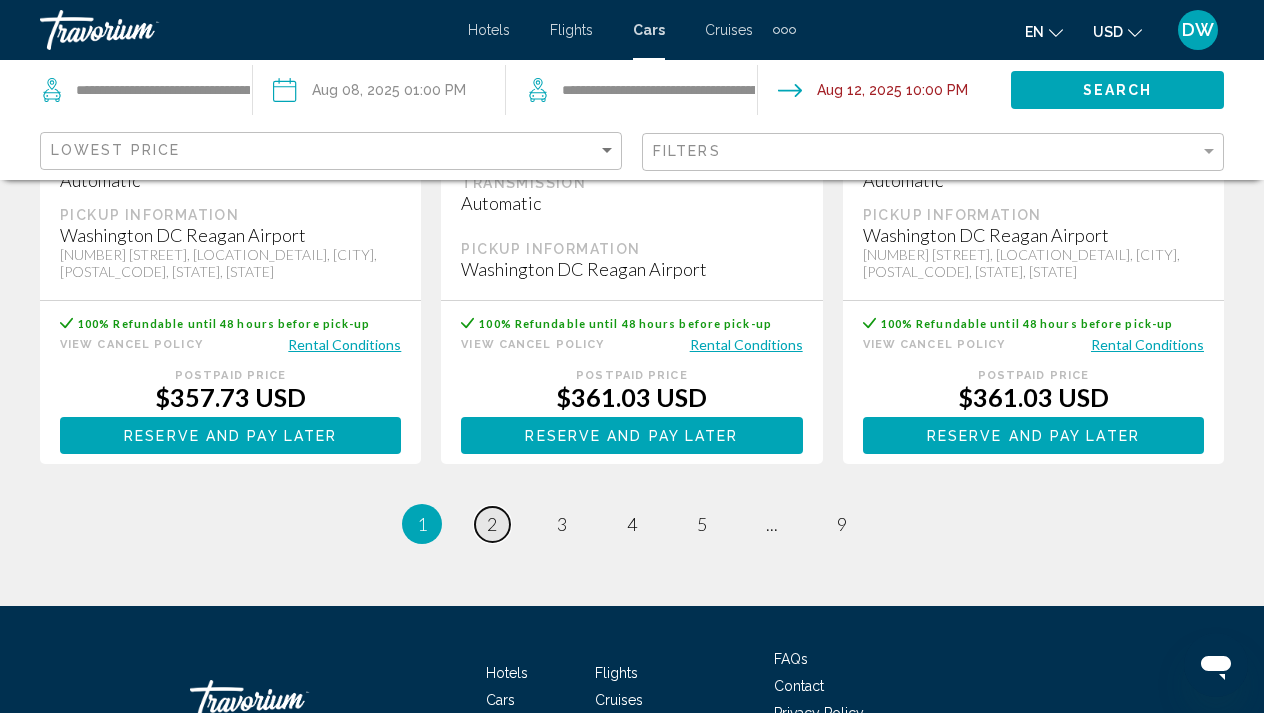 click on "2" at bounding box center [492, 524] 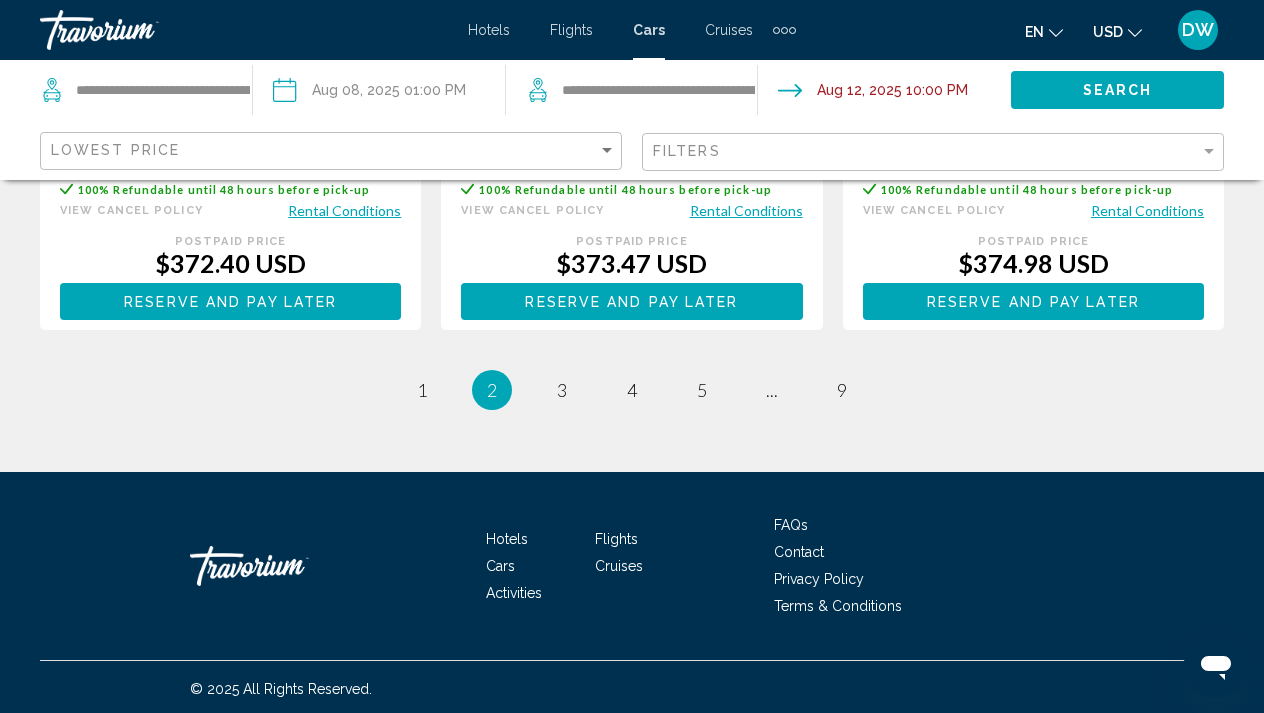 scroll, scrollTop: 3123, scrollLeft: 0, axis: vertical 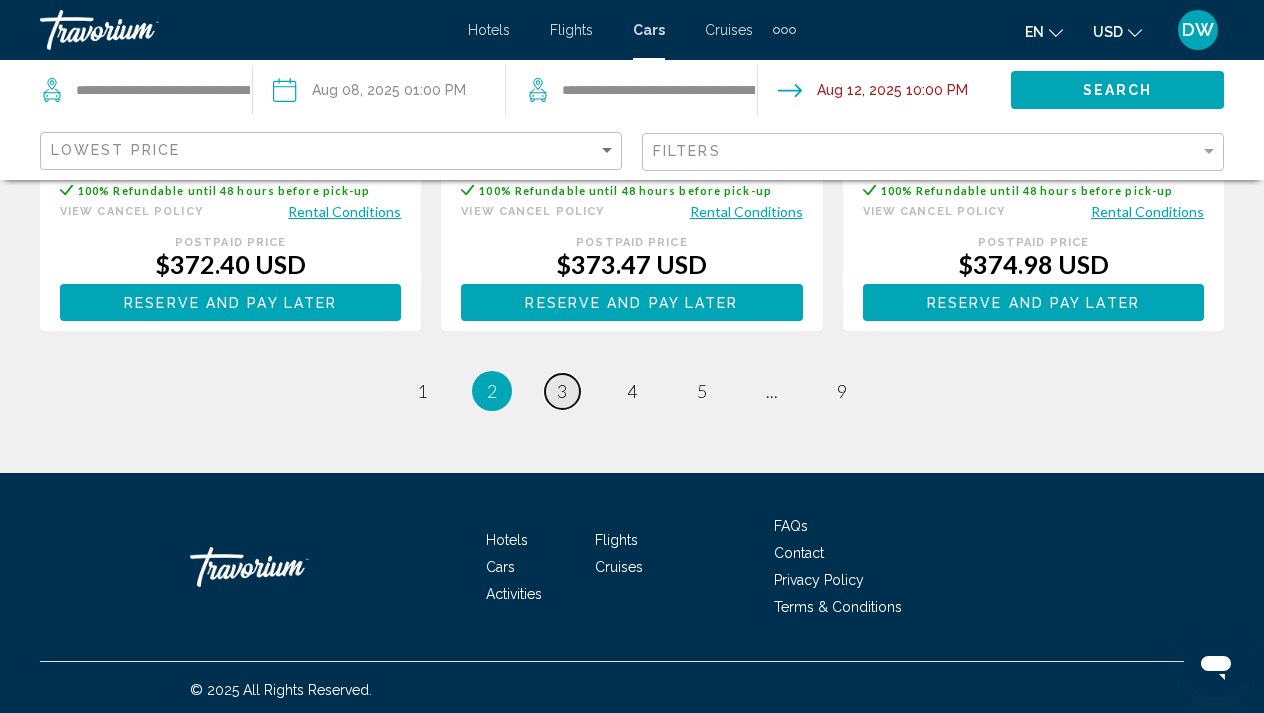 click on "3" at bounding box center (422, 391) 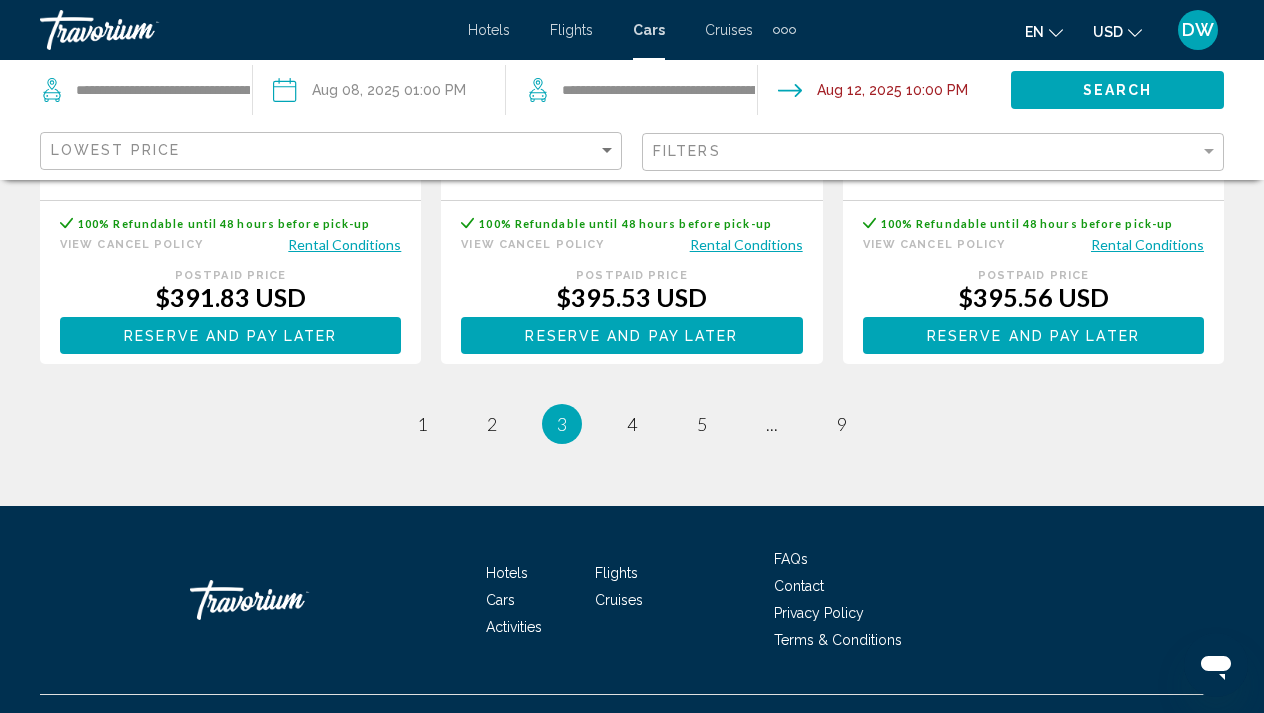scroll, scrollTop: 3208, scrollLeft: 0, axis: vertical 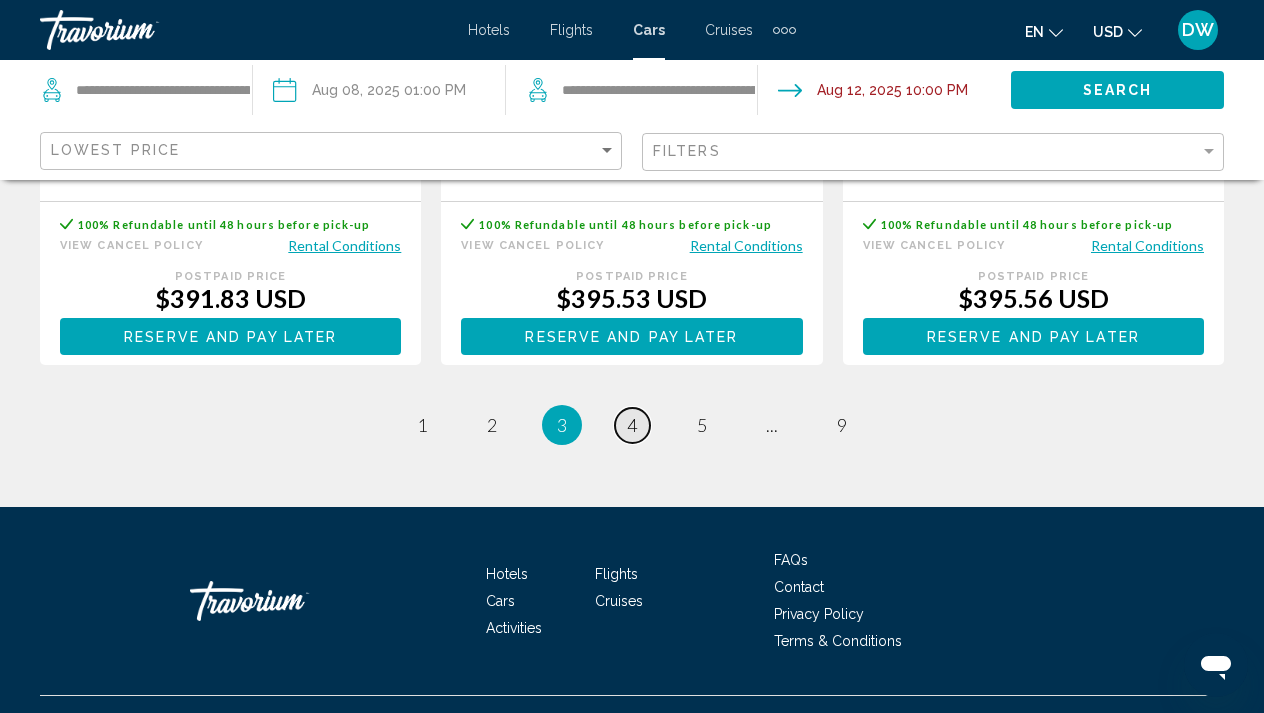 click on "4" at bounding box center [422, 425] 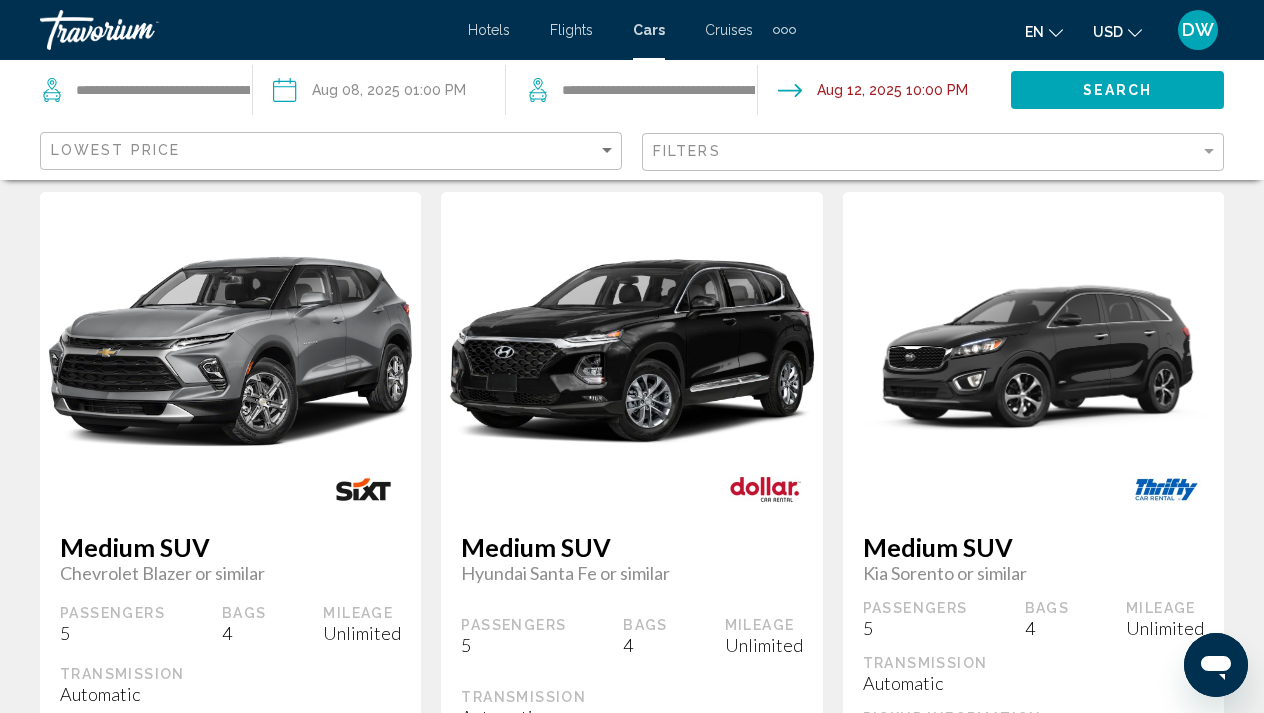 scroll, scrollTop: 1856, scrollLeft: 0, axis: vertical 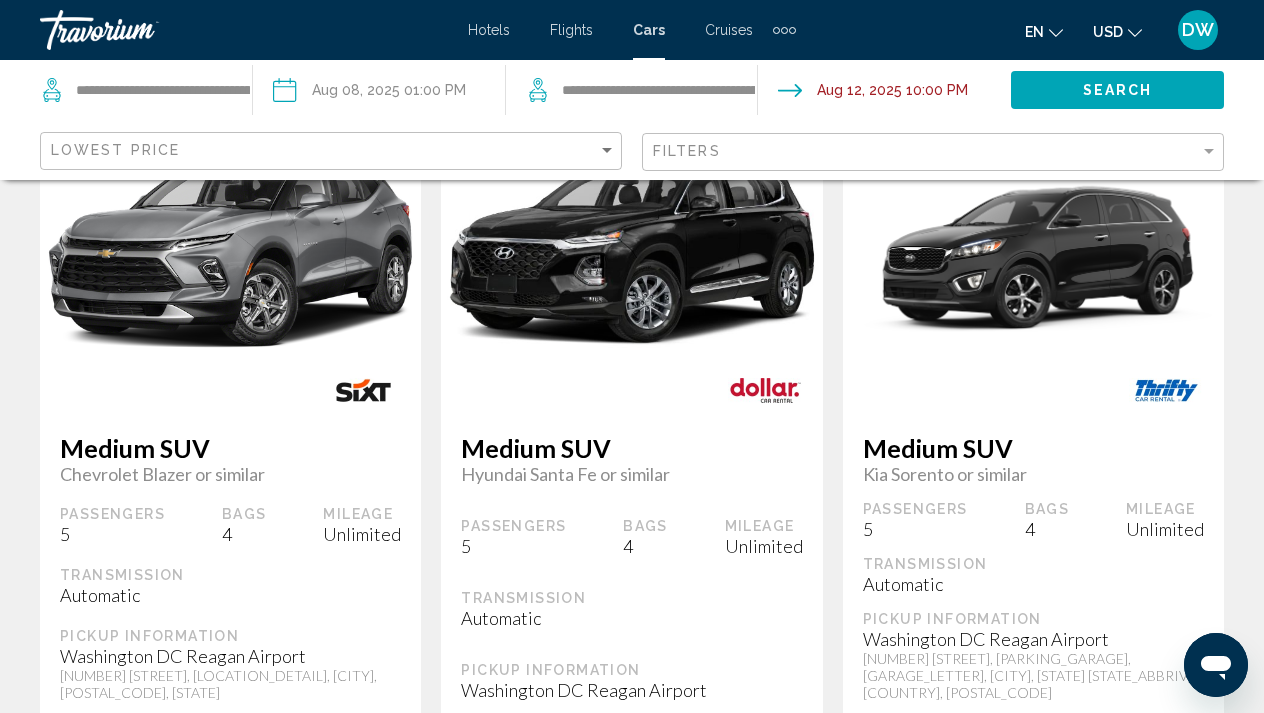 click on "Filters" at bounding box center [935, 152] 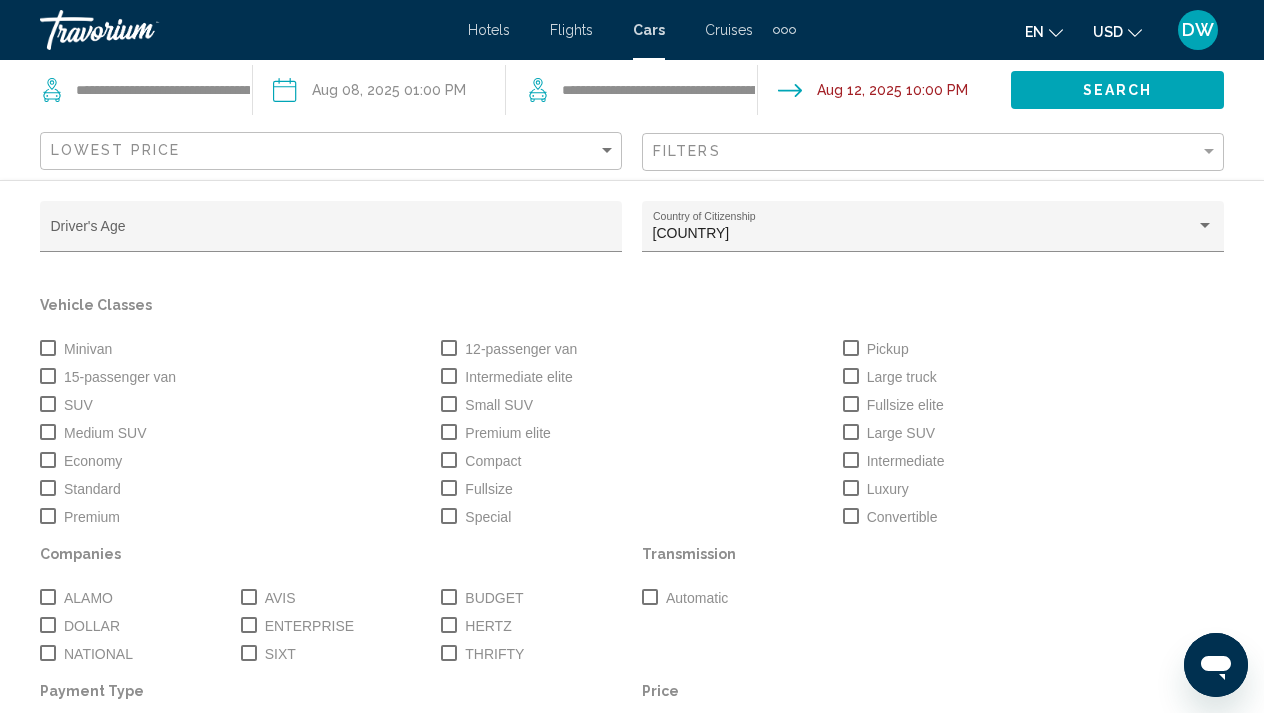 click at bounding box center (48, 404) 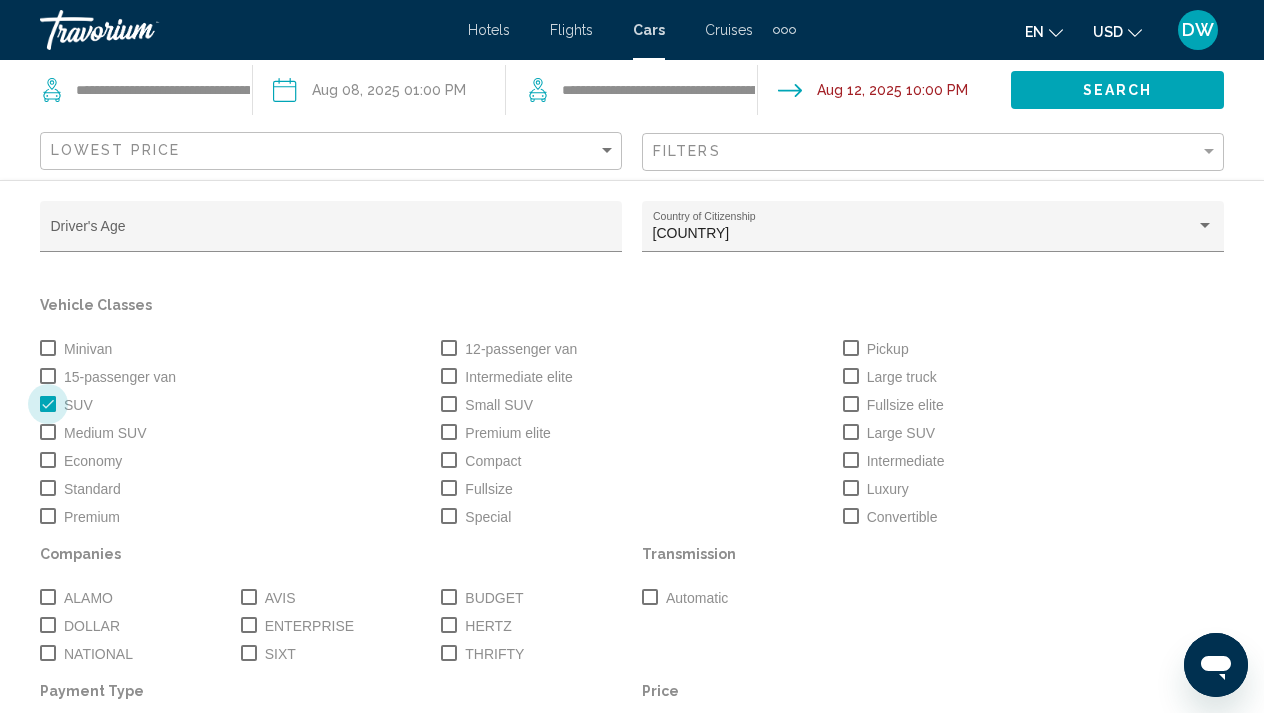 scroll, scrollTop: 702, scrollLeft: 0, axis: vertical 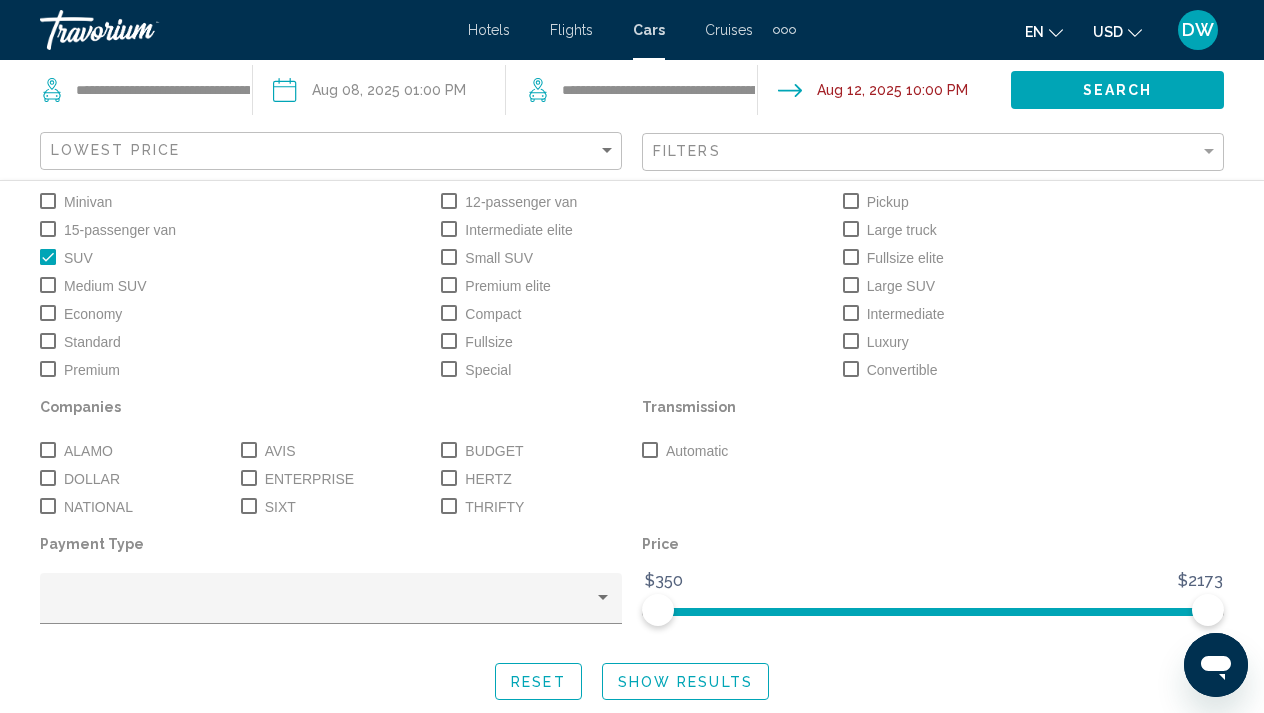 click on "Show Results" at bounding box center (685, 682) 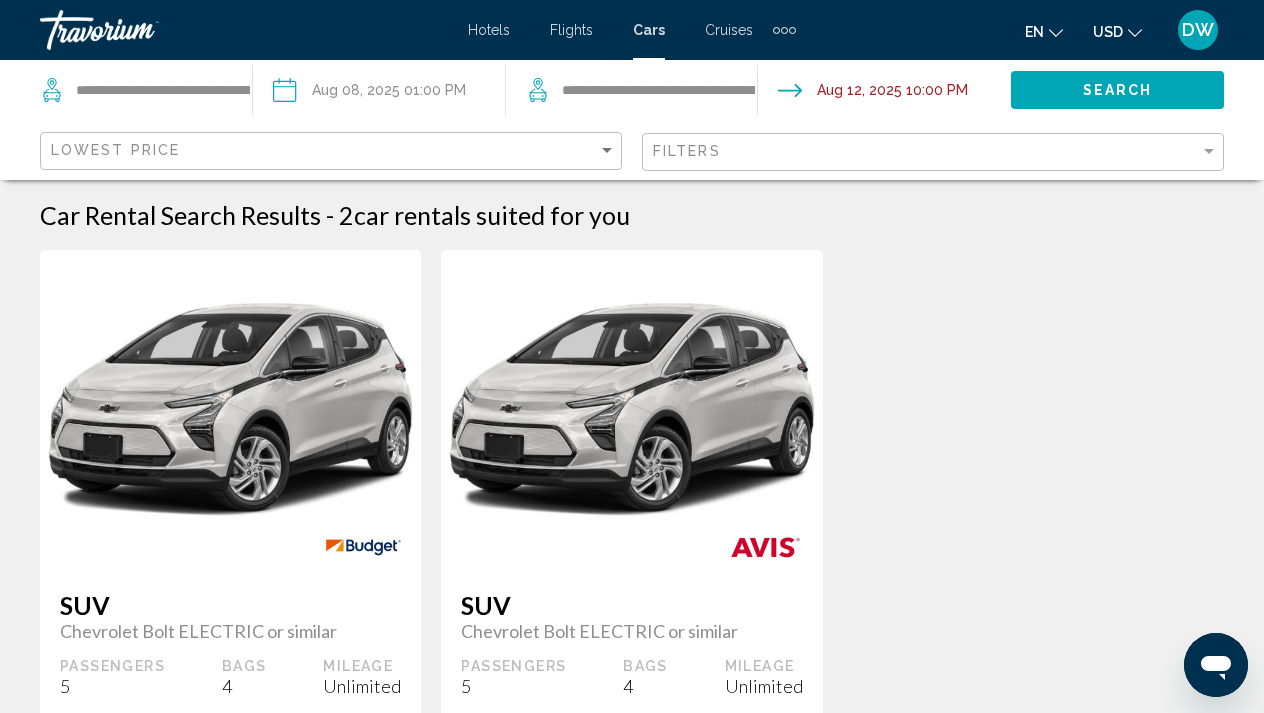 scroll, scrollTop: 0, scrollLeft: 0, axis: both 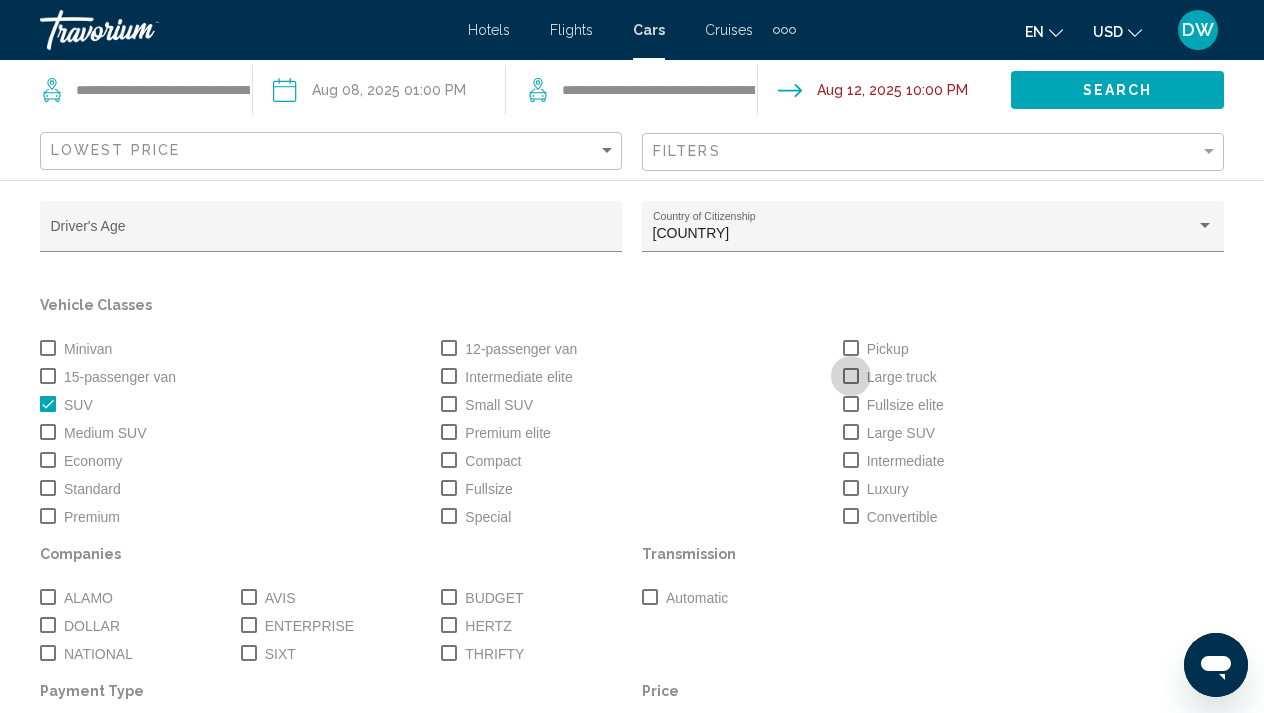 click at bounding box center (851, 376) 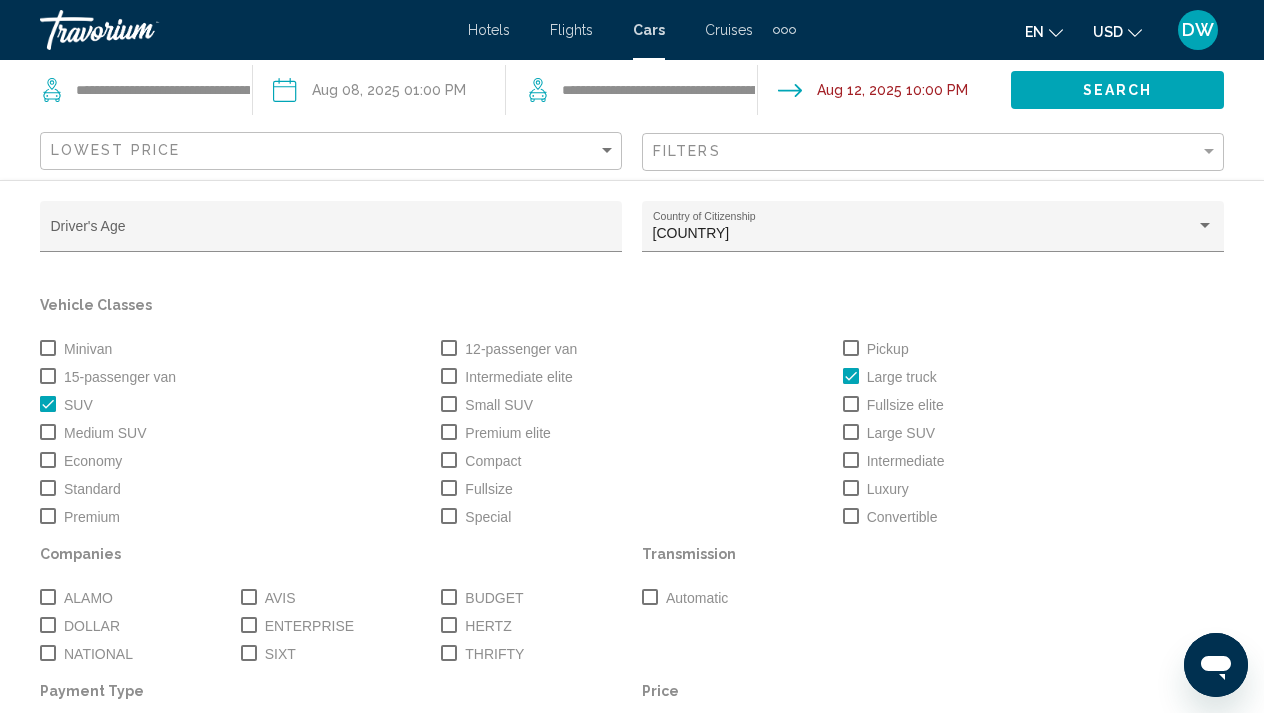 click at bounding box center (48, 404) 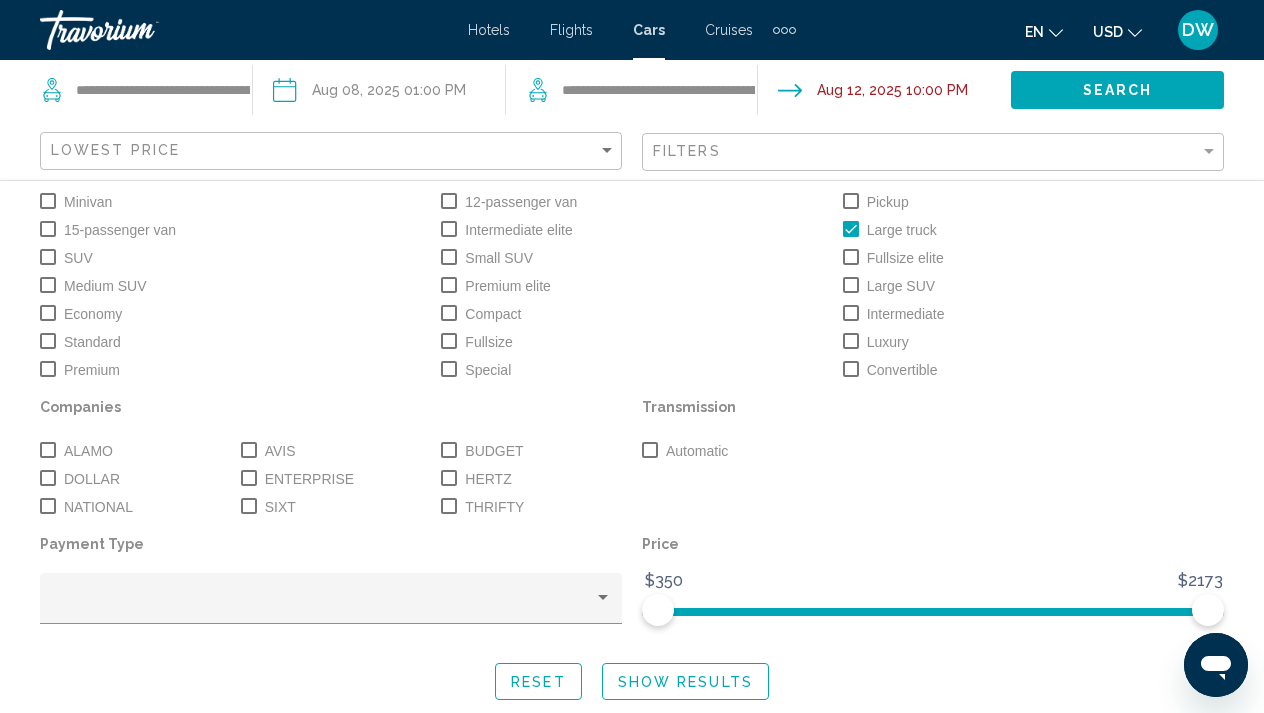 scroll, scrollTop: 149, scrollLeft: 0, axis: vertical 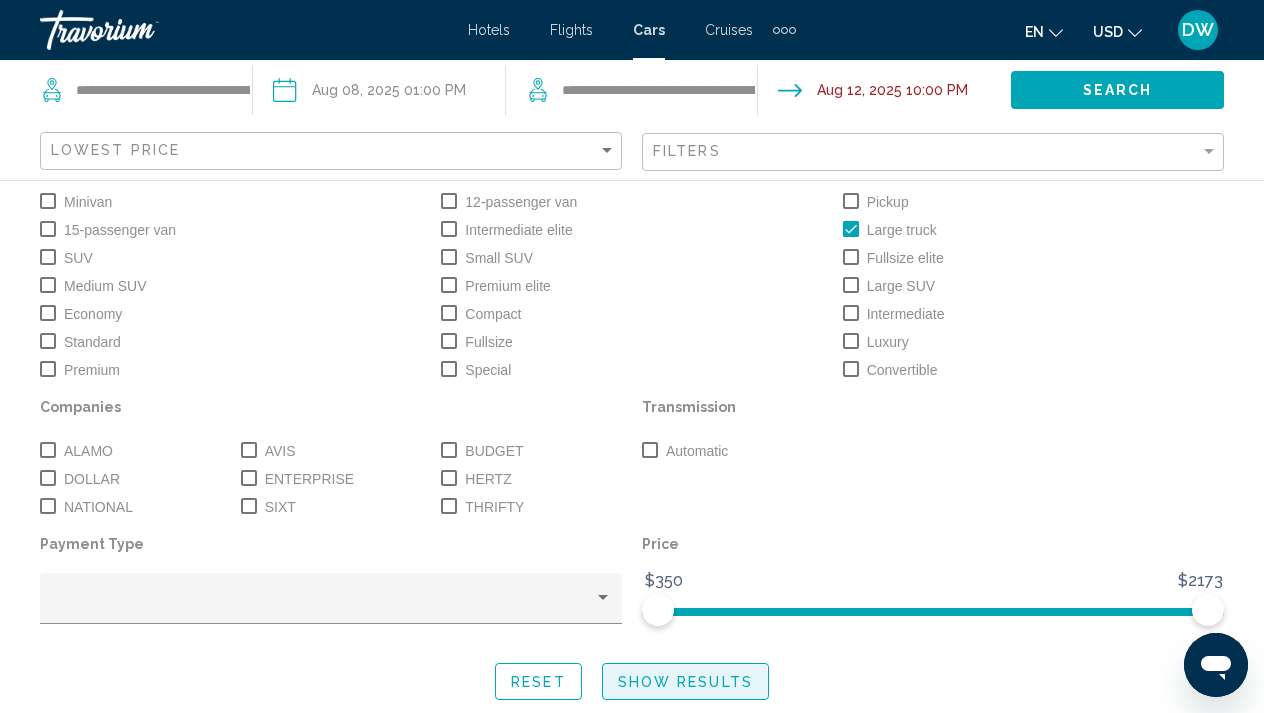 click on "Show Results" at bounding box center [685, 681] 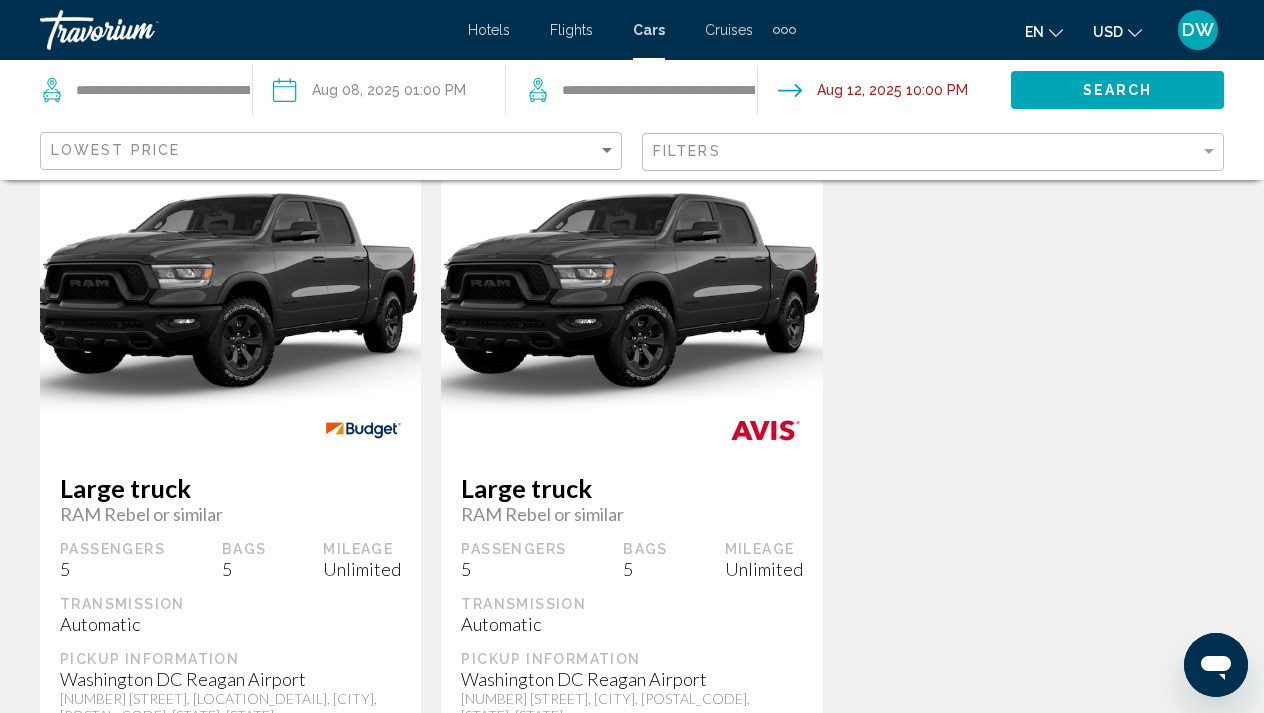scroll, scrollTop: 88, scrollLeft: 0, axis: vertical 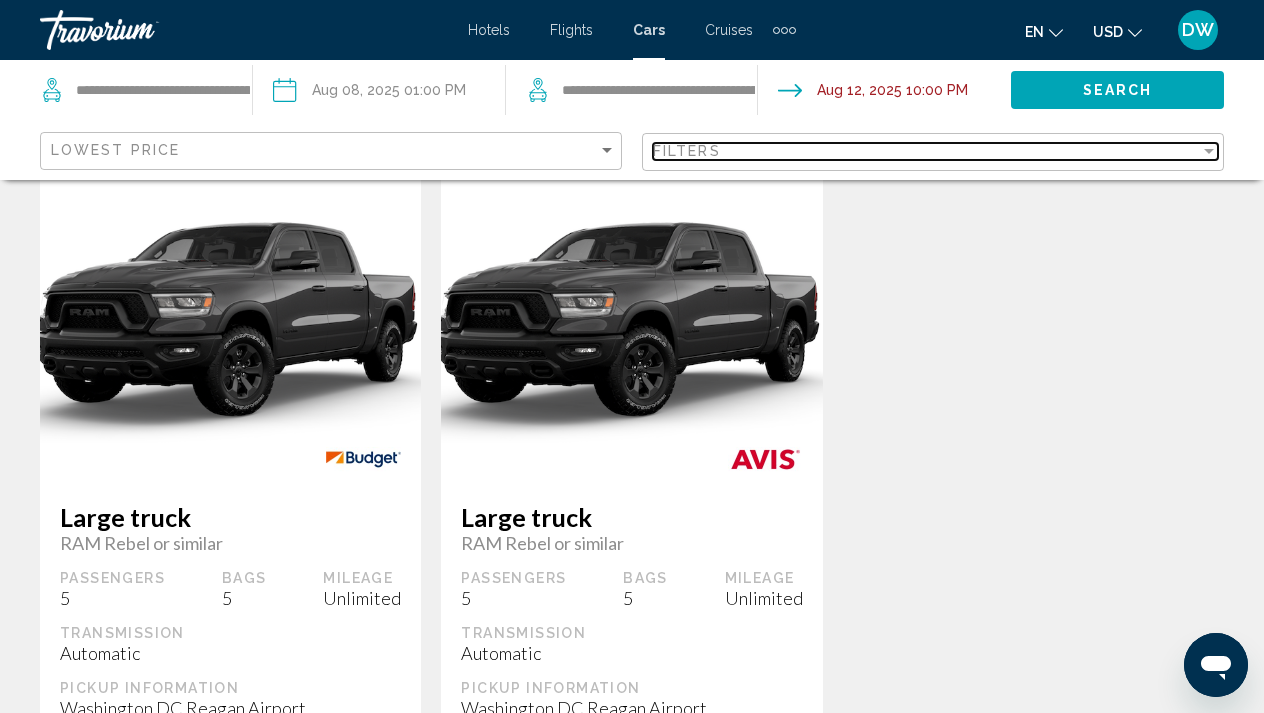 click on "Filters" at bounding box center [926, 151] 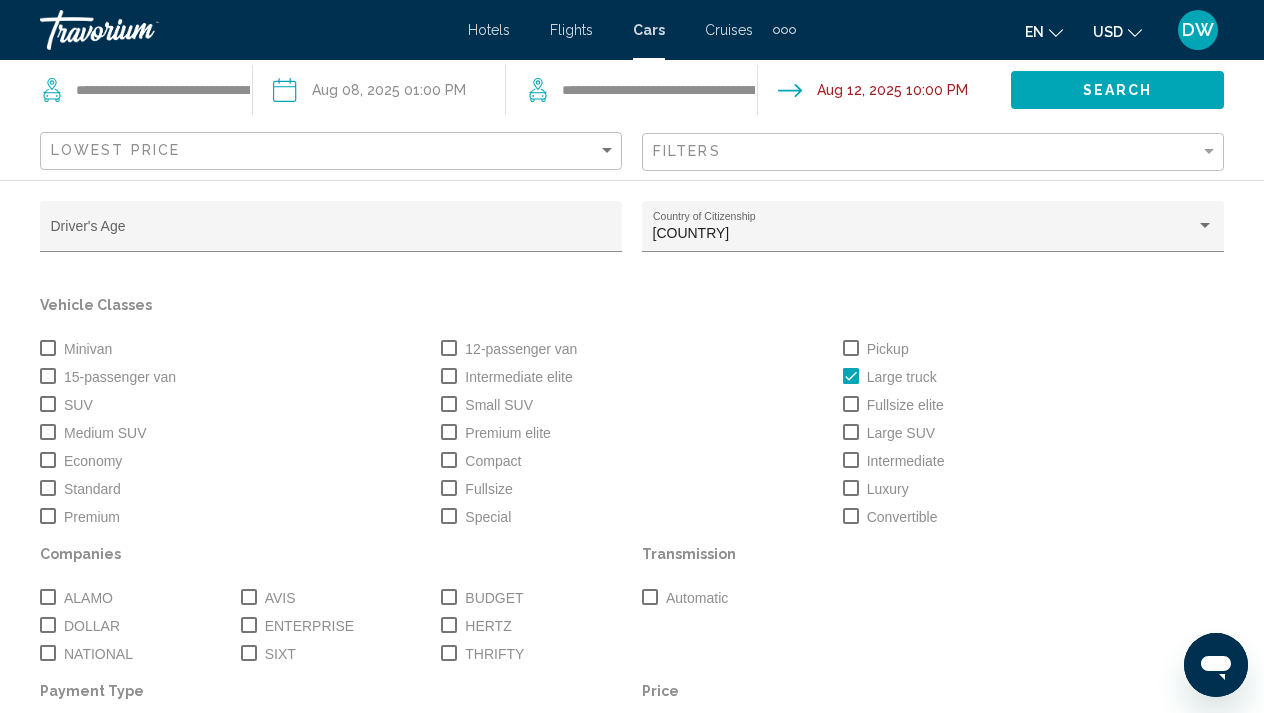 click at bounding box center (851, 376) 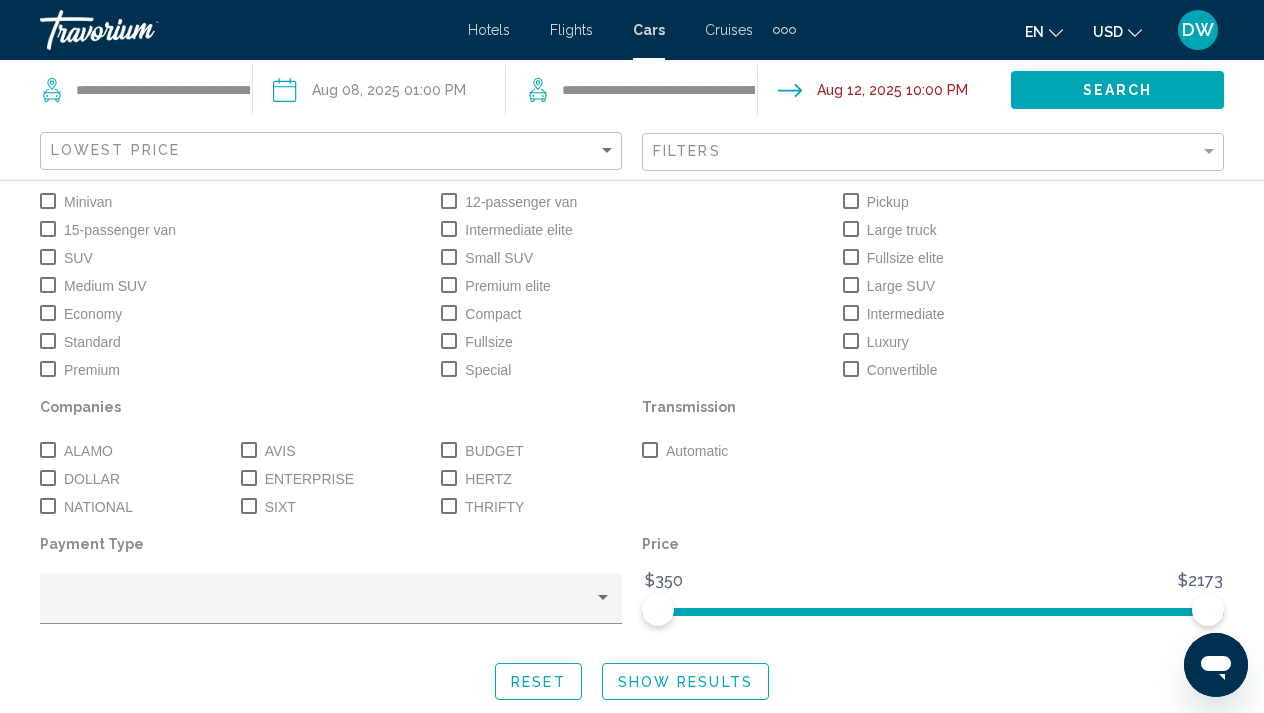 scroll, scrollTop: 149, scrollLeft: 0, axis: vertical 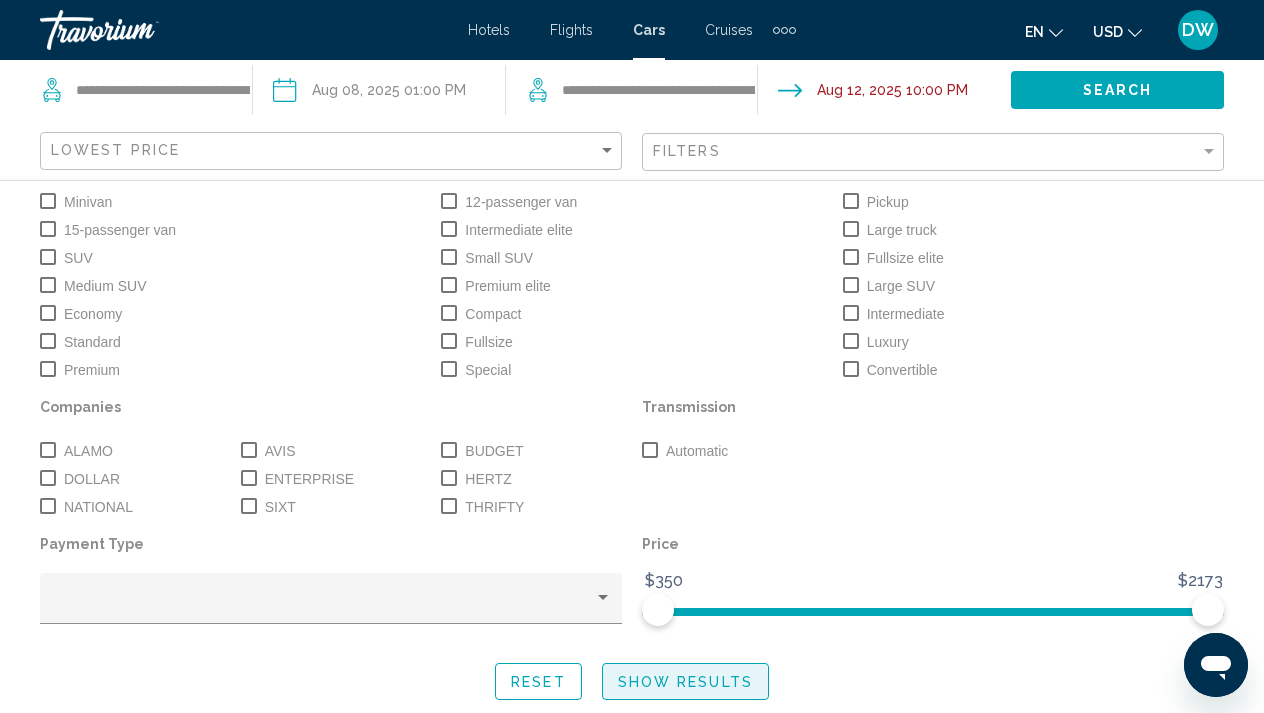 click on "Show Results" at bounding box center [685, 682] 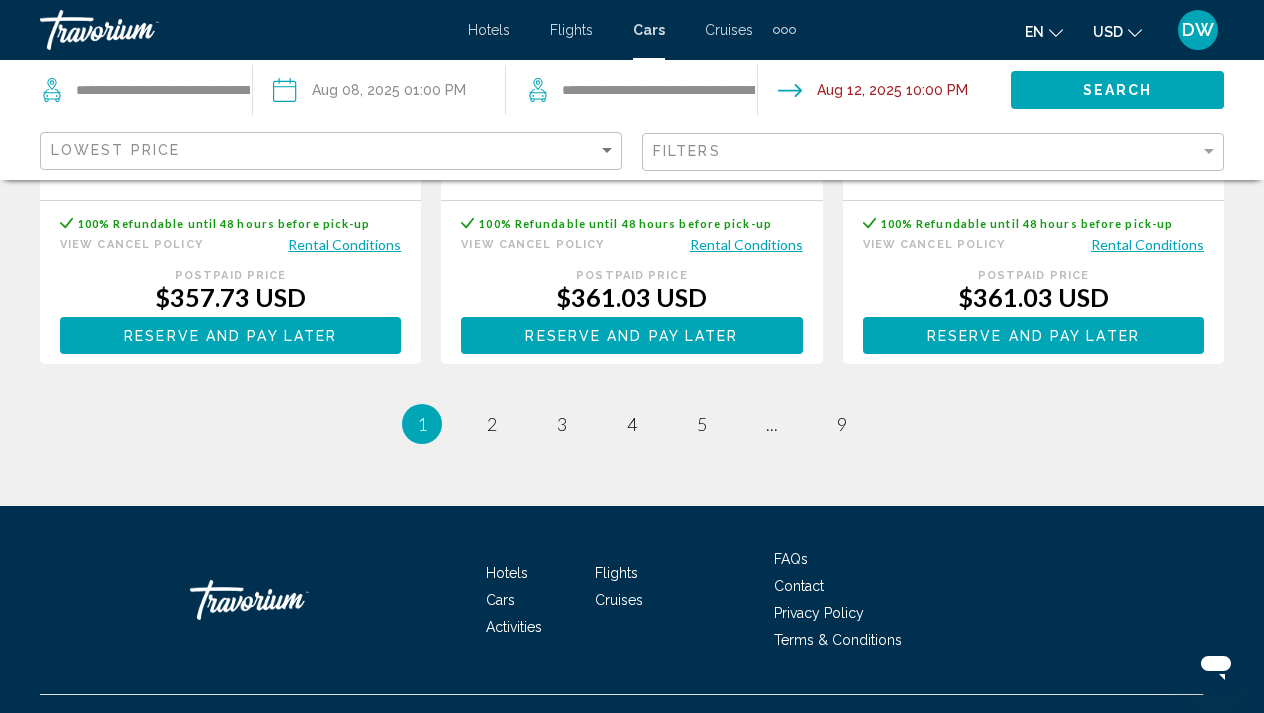 scroll, scrollTop: 3157, scrollLeft: 0, axis: vertical 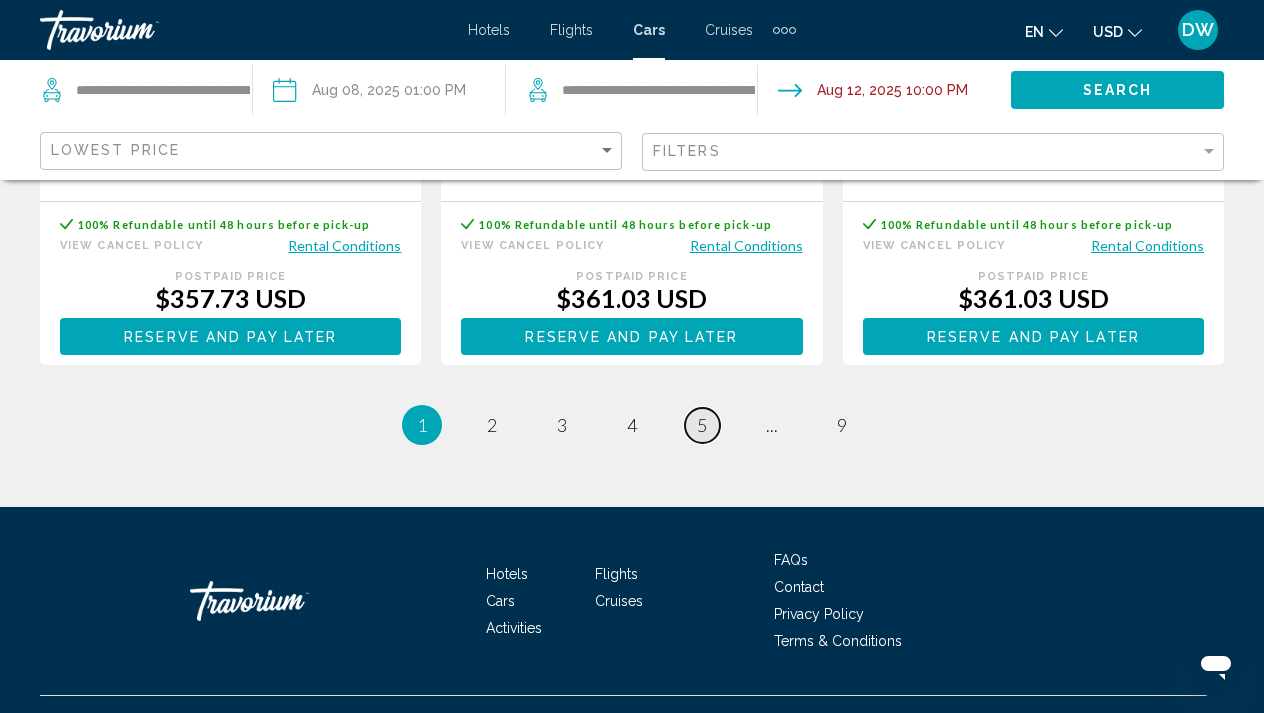 click on "5" at bounding box center (492, 425) 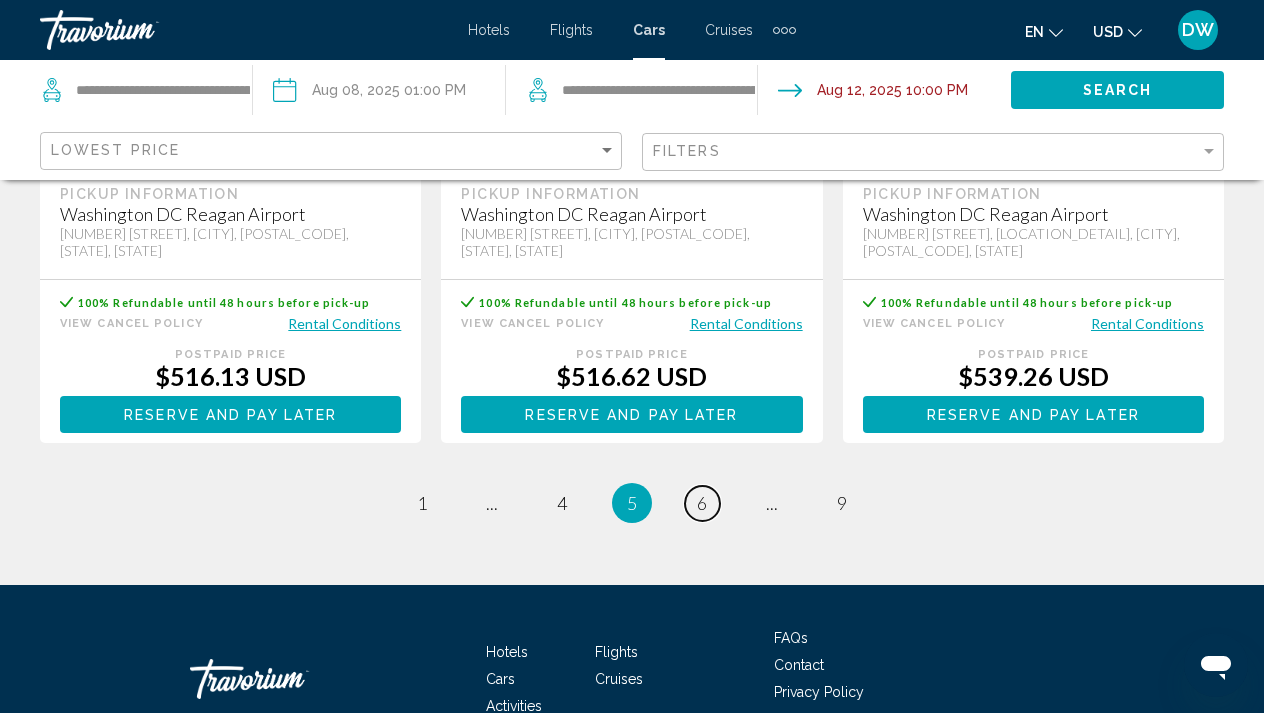 scroll, scrollTop: 3067, scrollLeft: 0, axis: vertical 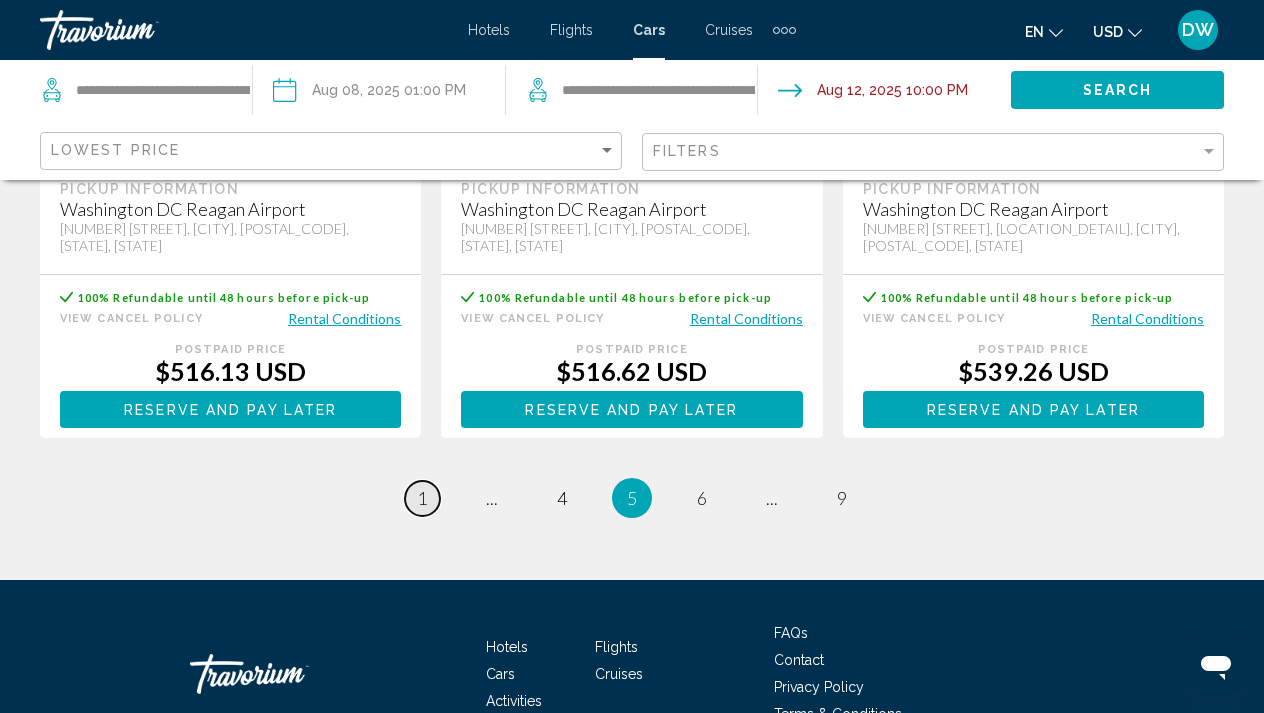 click on "1" at bounding box center (422, 498) 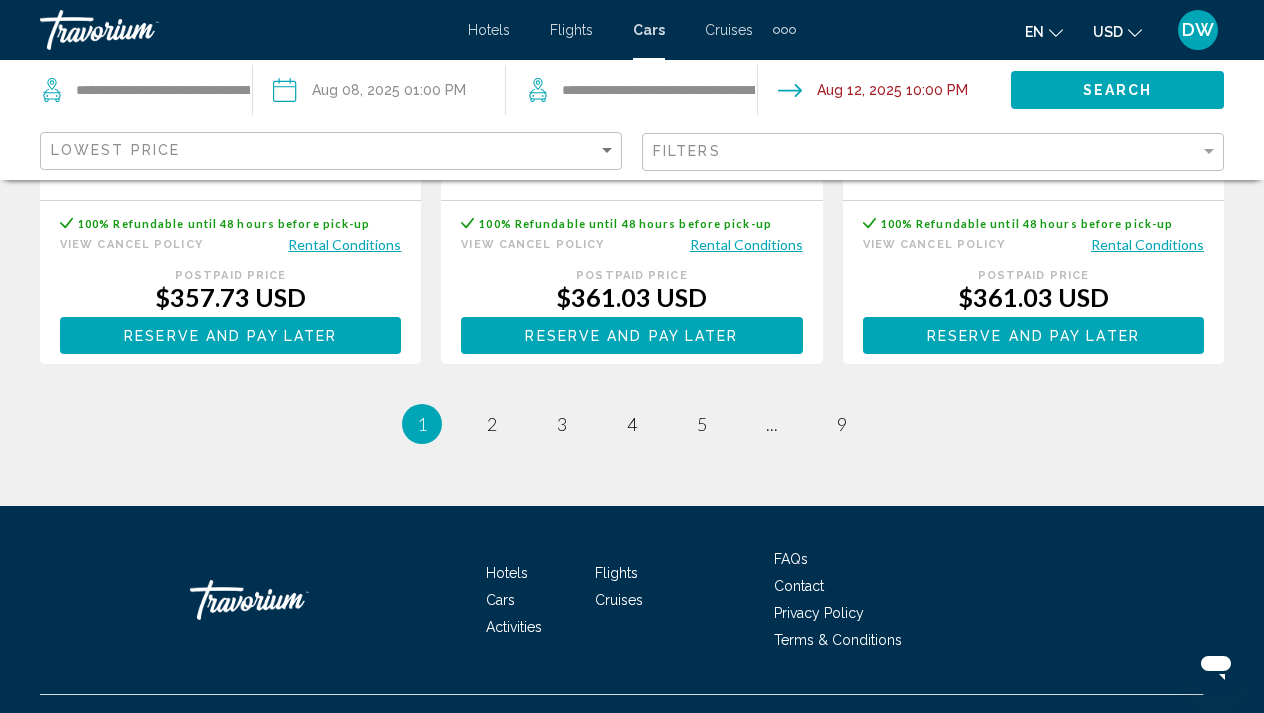 scroll, scrollTop: 3157, scrollLeft: 0, axis: vertical 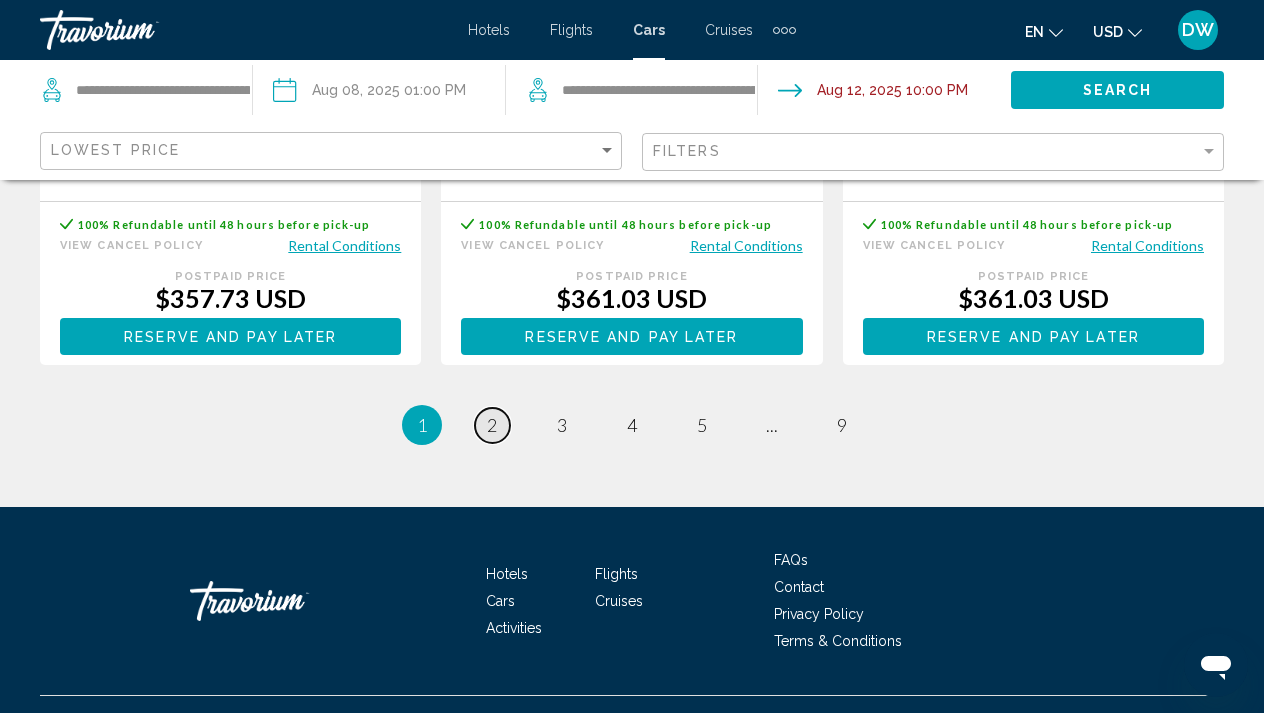 click on "2" at bounding box center [492, 425] 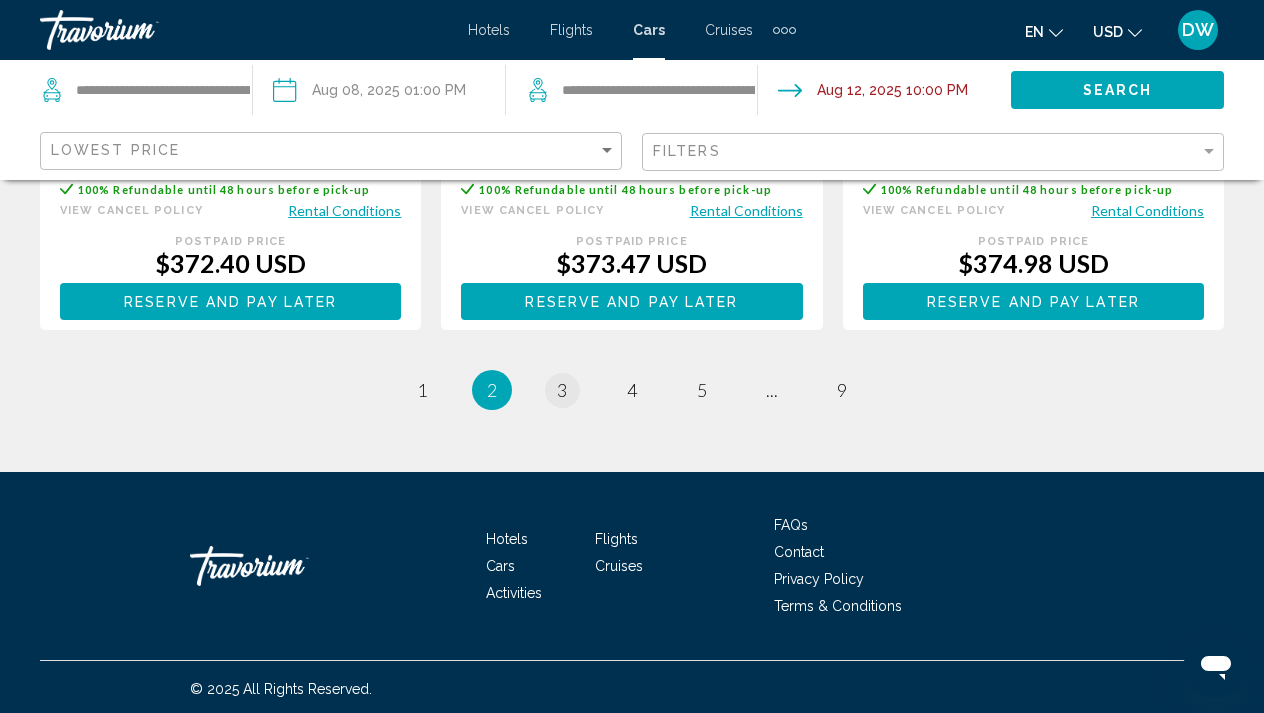 scroll, scrollTop: 3123, scrollLeft: 0, axis: vertical 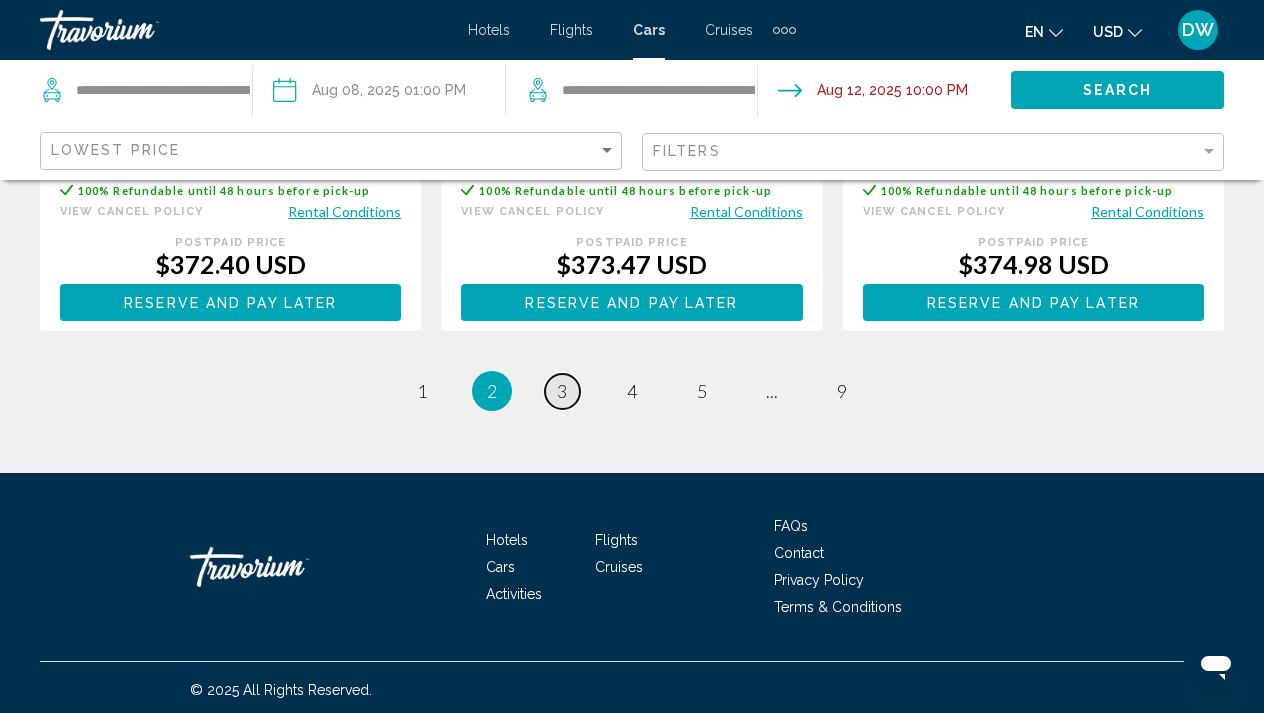 click on "3" at bounding box center [422, 391] 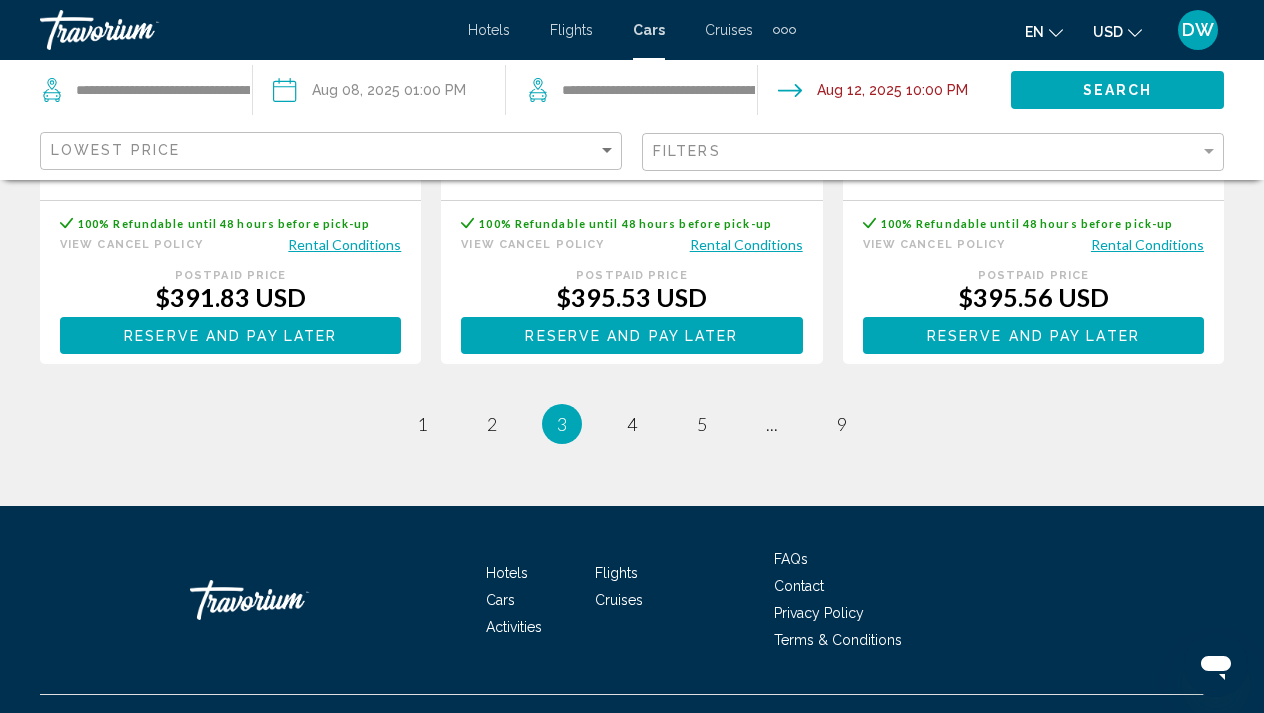 scroll, scrollTop: 3208, scrollLeft: 0, axis: vertical 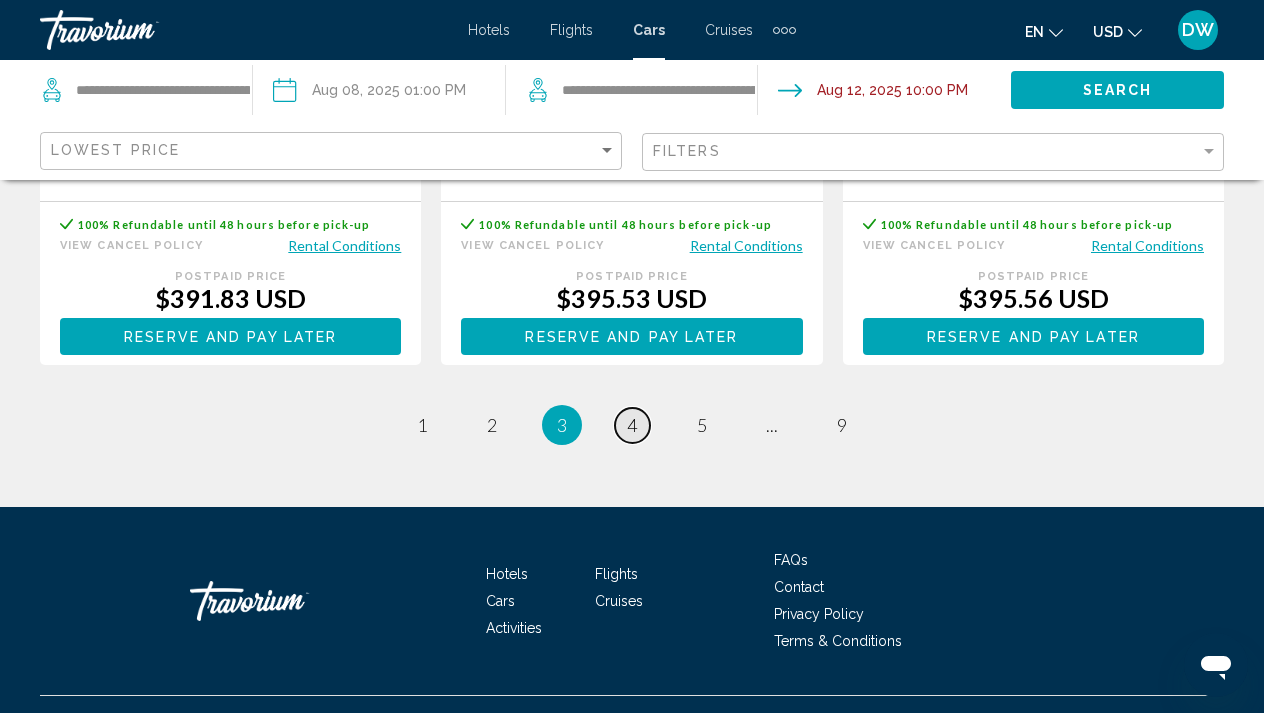 click on "page  4" at bounding box center [422, 425] 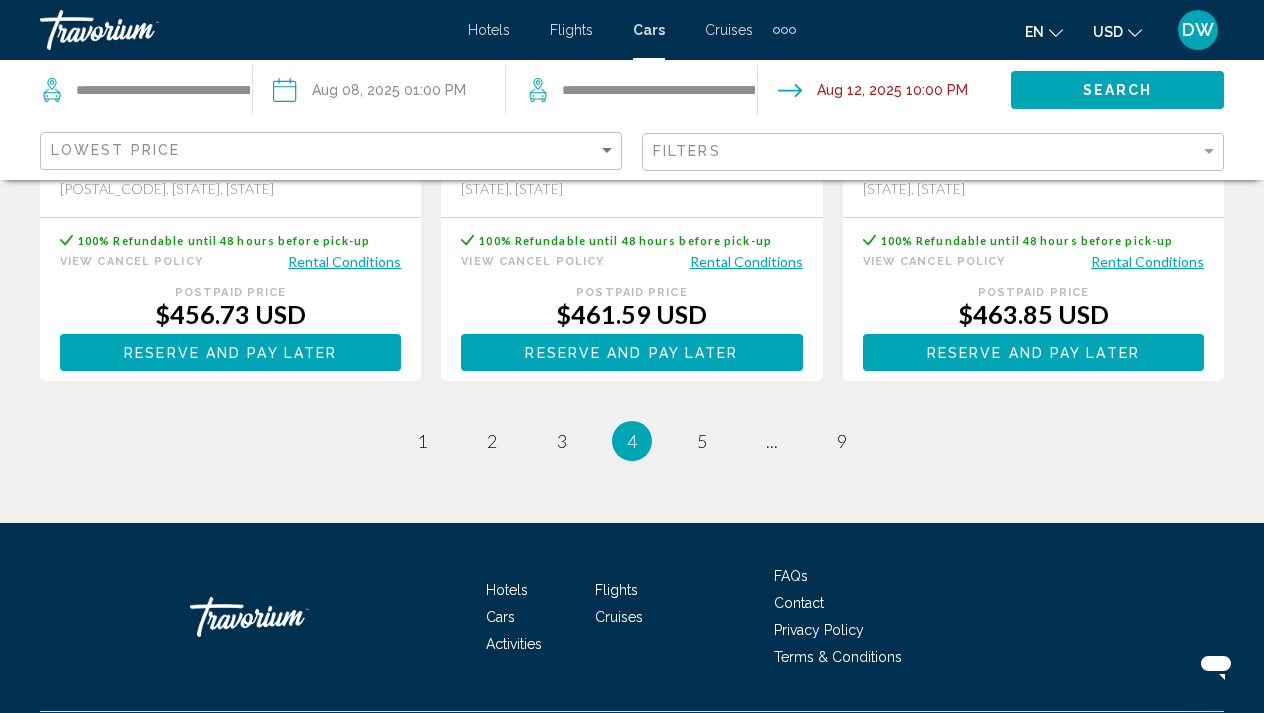 scroll, scrollTop: 3208, scrollLeft: 0, axis: vertical 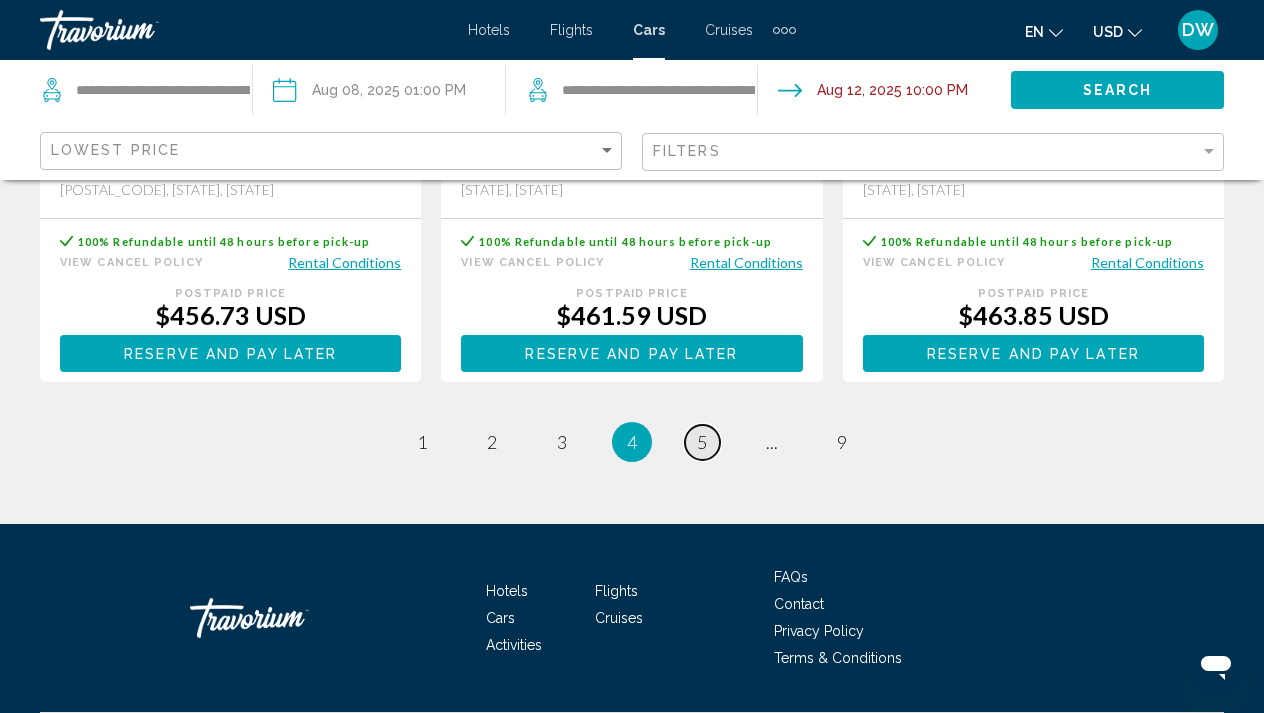 click on "5" at bounding box center [422, 442] 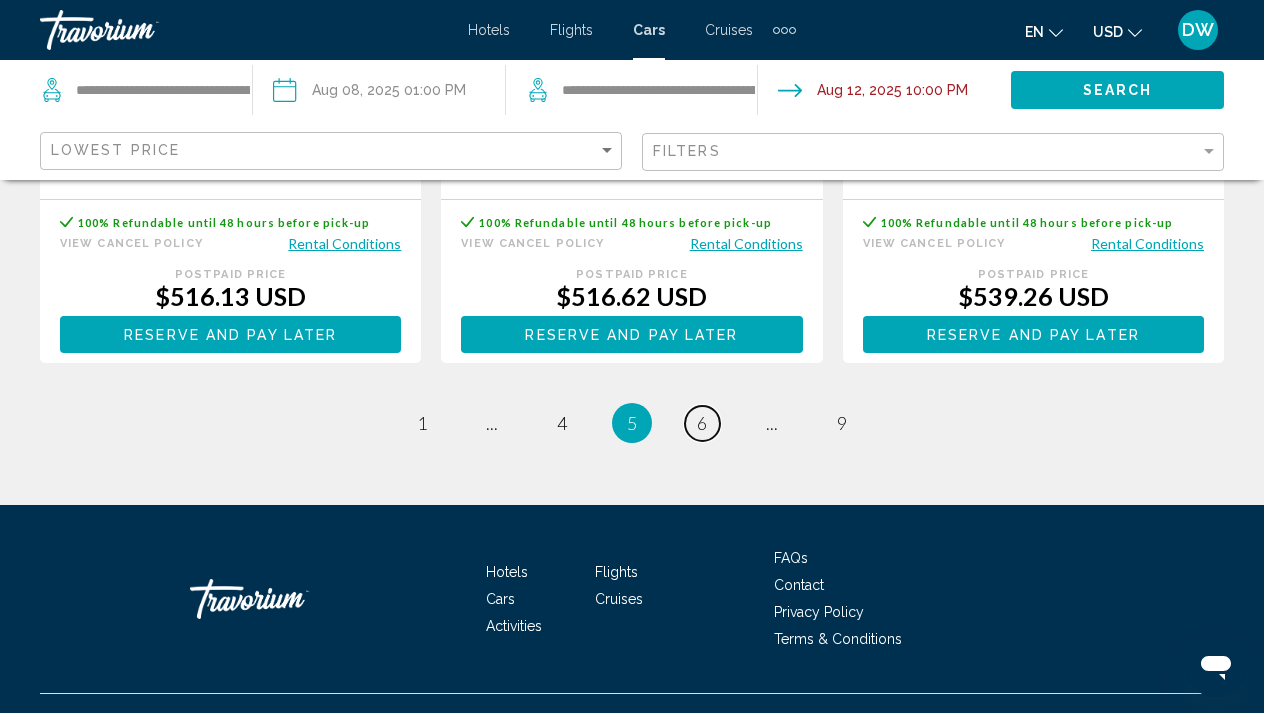 scroll, scrollTop: 3140, scrollLeft: 0, axis: vertical 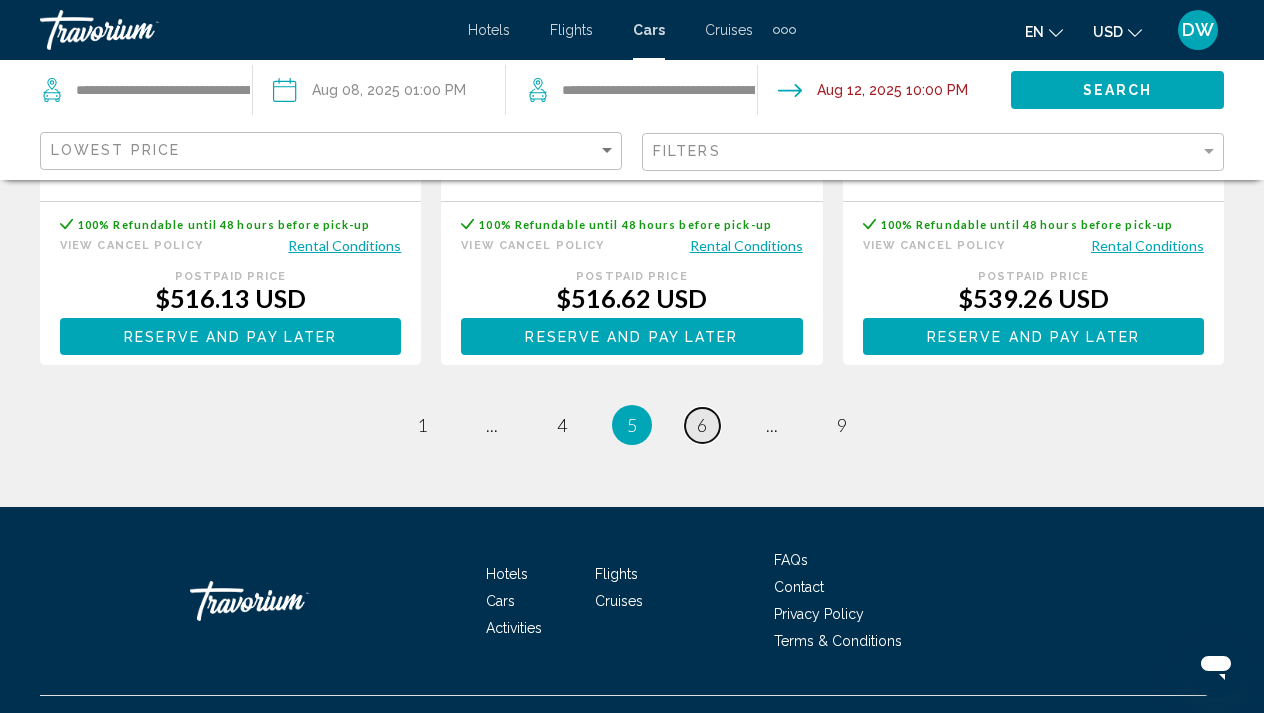 click on "6" at bounding box center (422, 425) 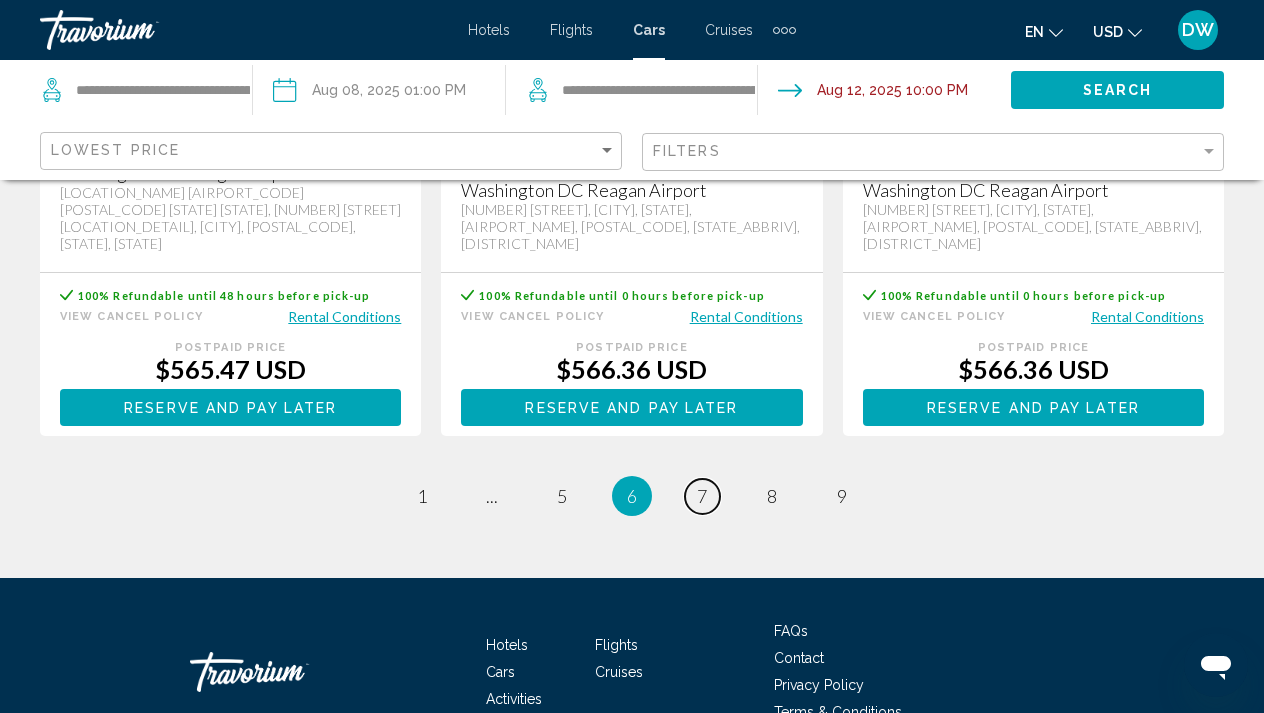 scroll, scrollTop: 3173, scrollLeft: 0, axis: vertical 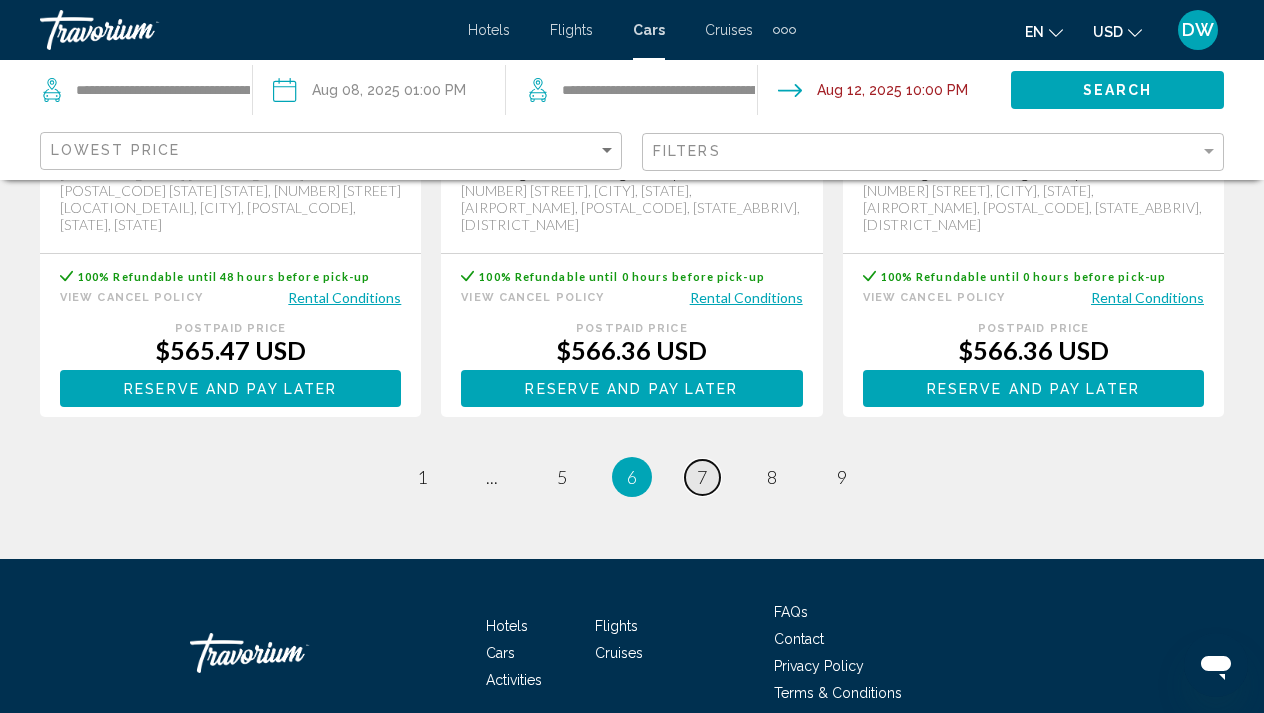 click on "page  7" at bounding box center [422, 477] 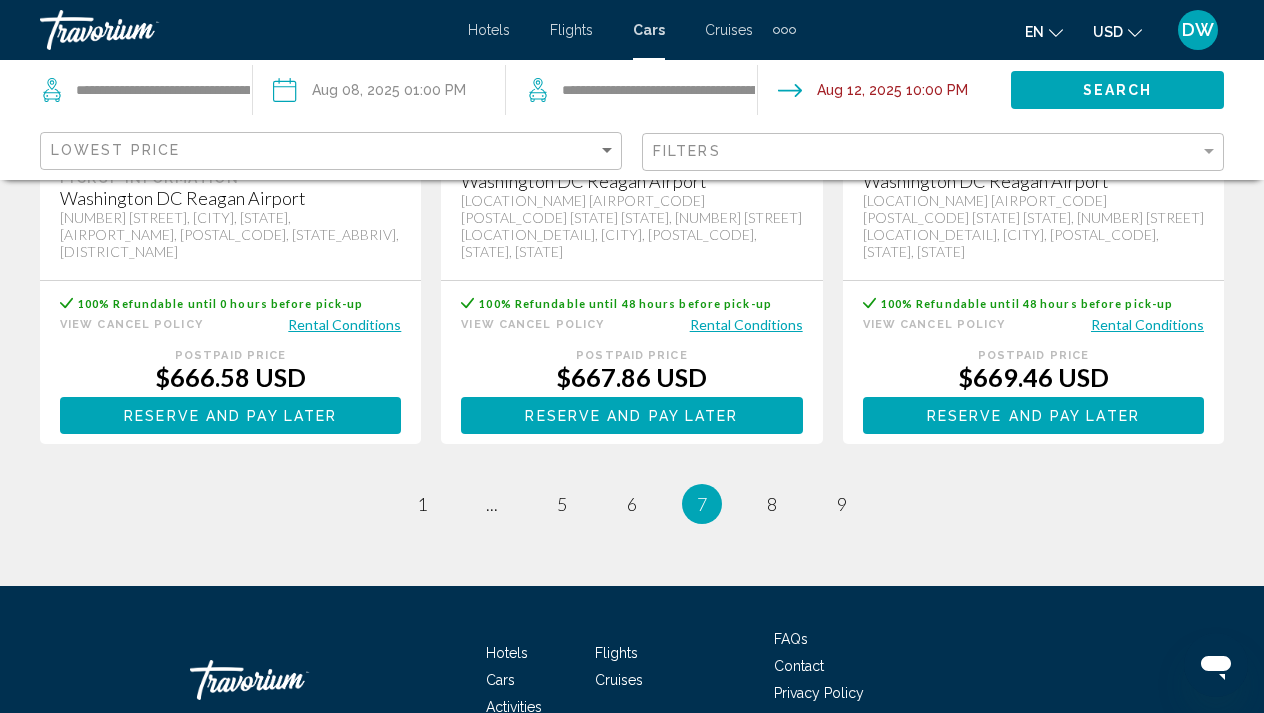 scroll, scrollTop: 3135, scrollLeft: 0, axis: vertical 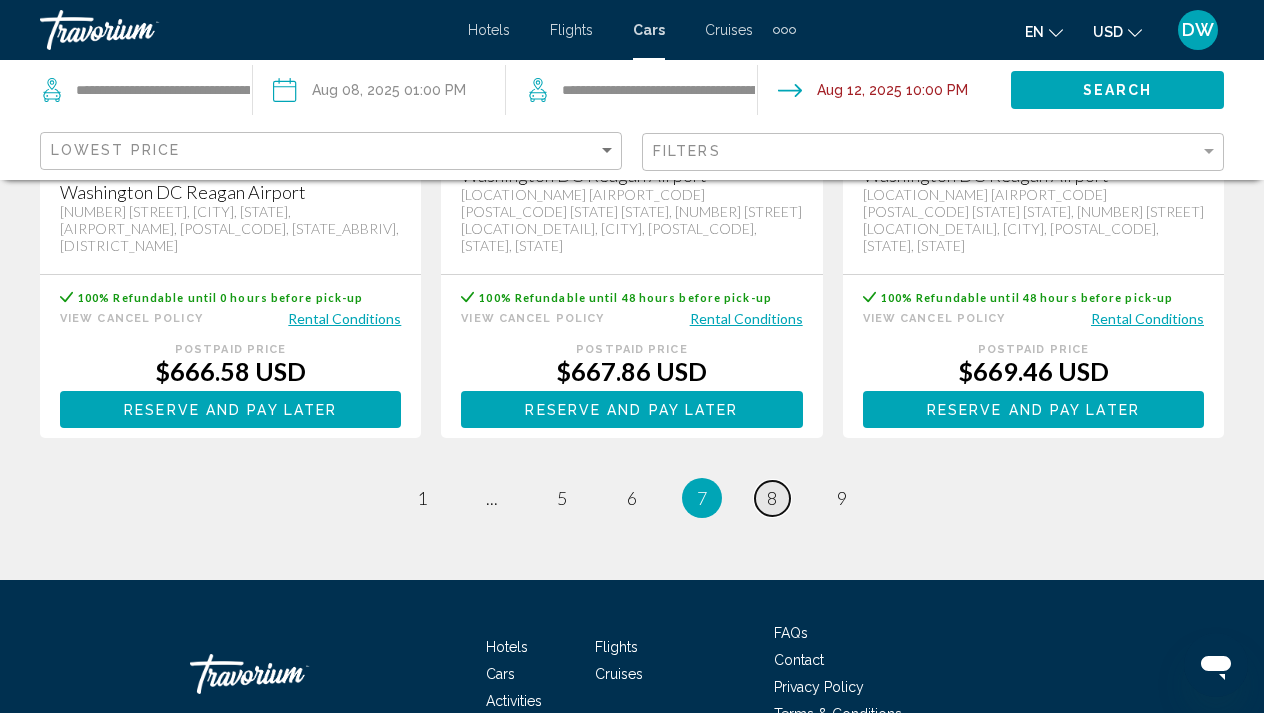 click on "8" at bounding box center [422, 498] 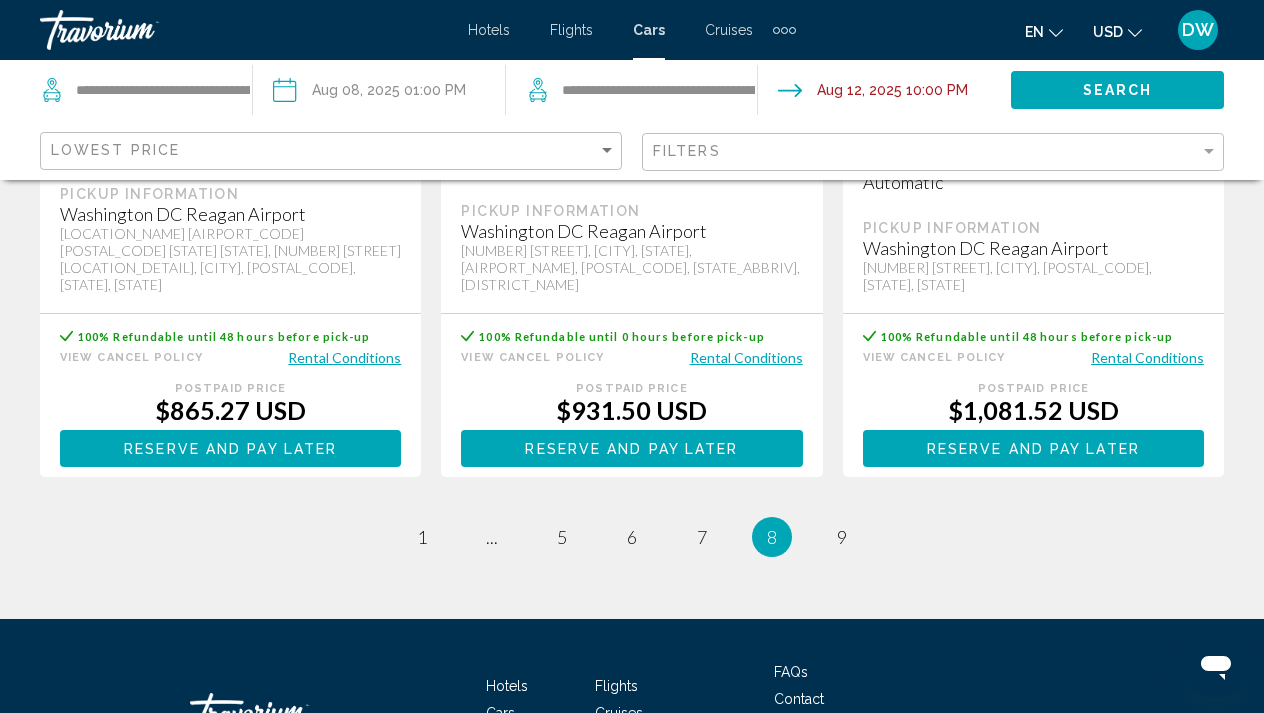 scroll, scrollTop: 3132, scrollLeft: 0, axis: vertical 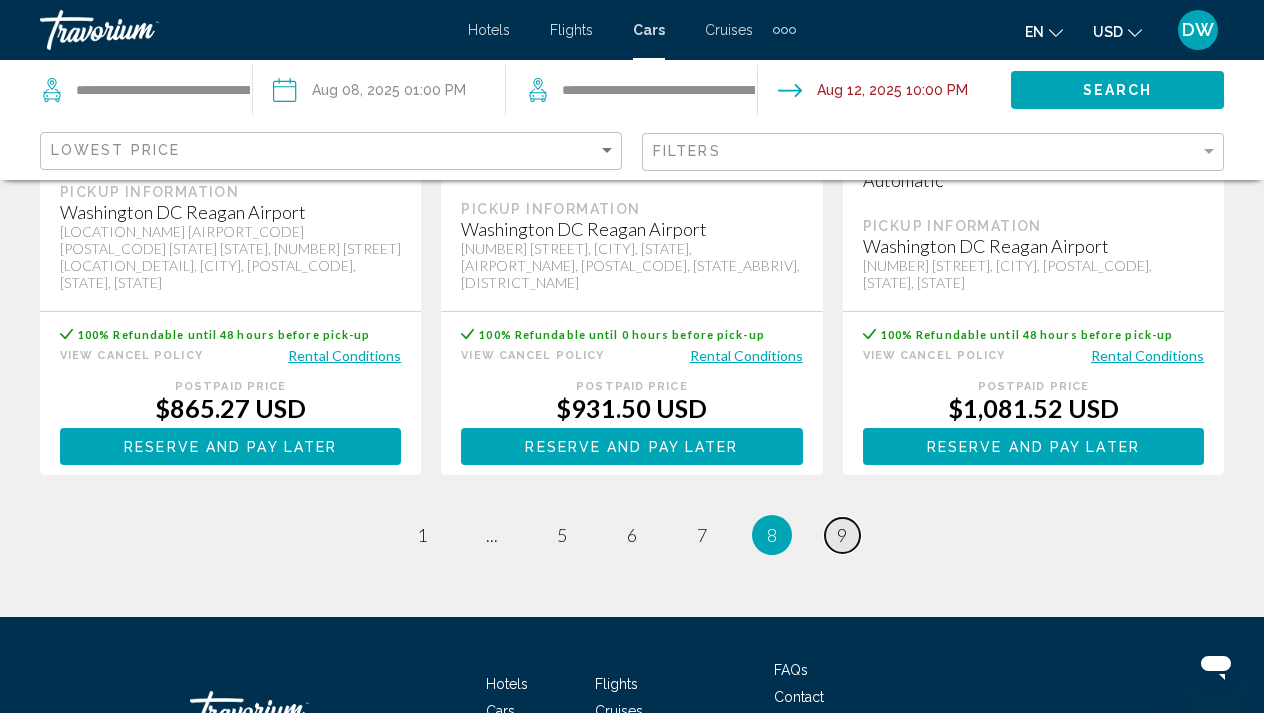 click on "9" at bounding box center (422, 535) 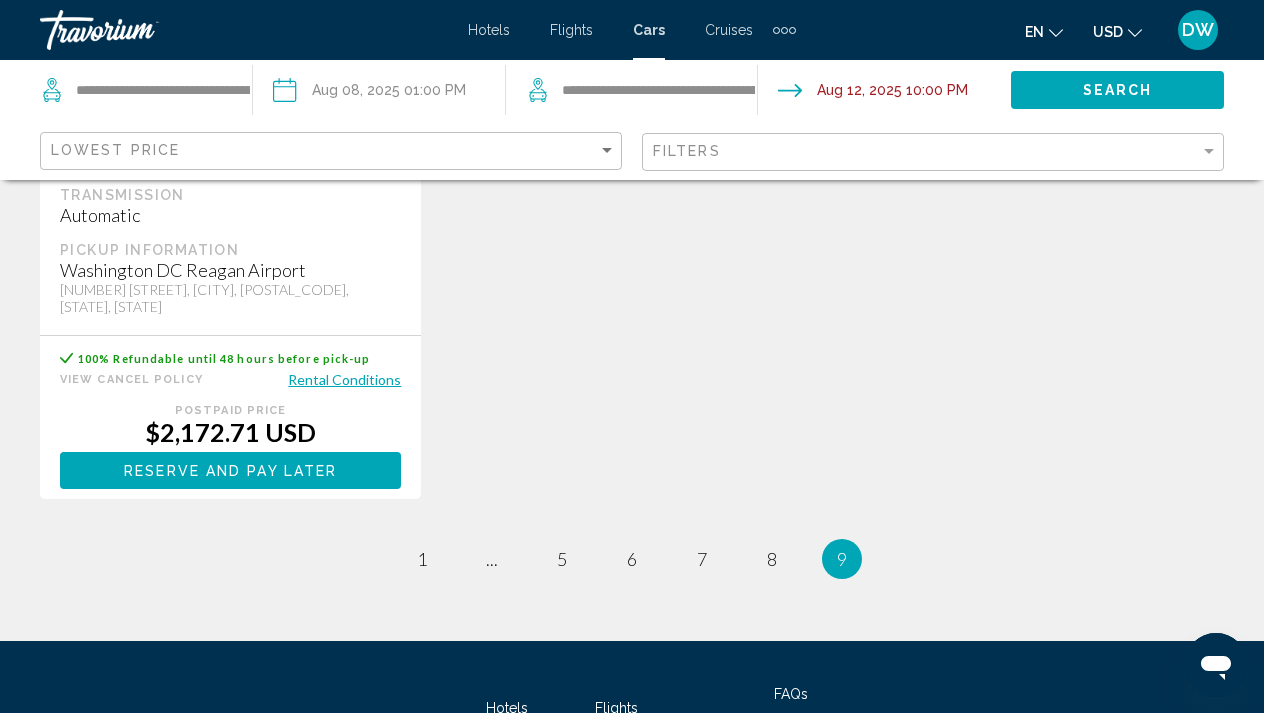 scroll, scrollTop: 3042, scrollLeft: 0, axis: vertical 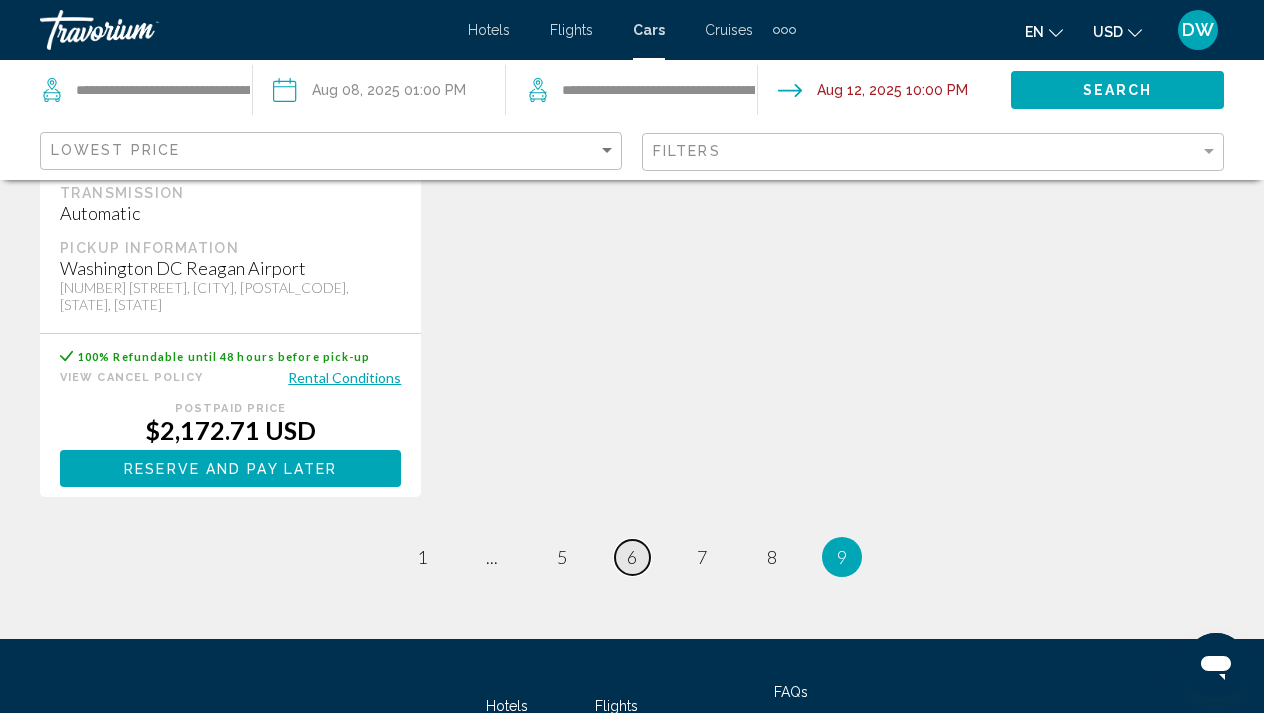 click on "6" at bounding box center [422, 557] 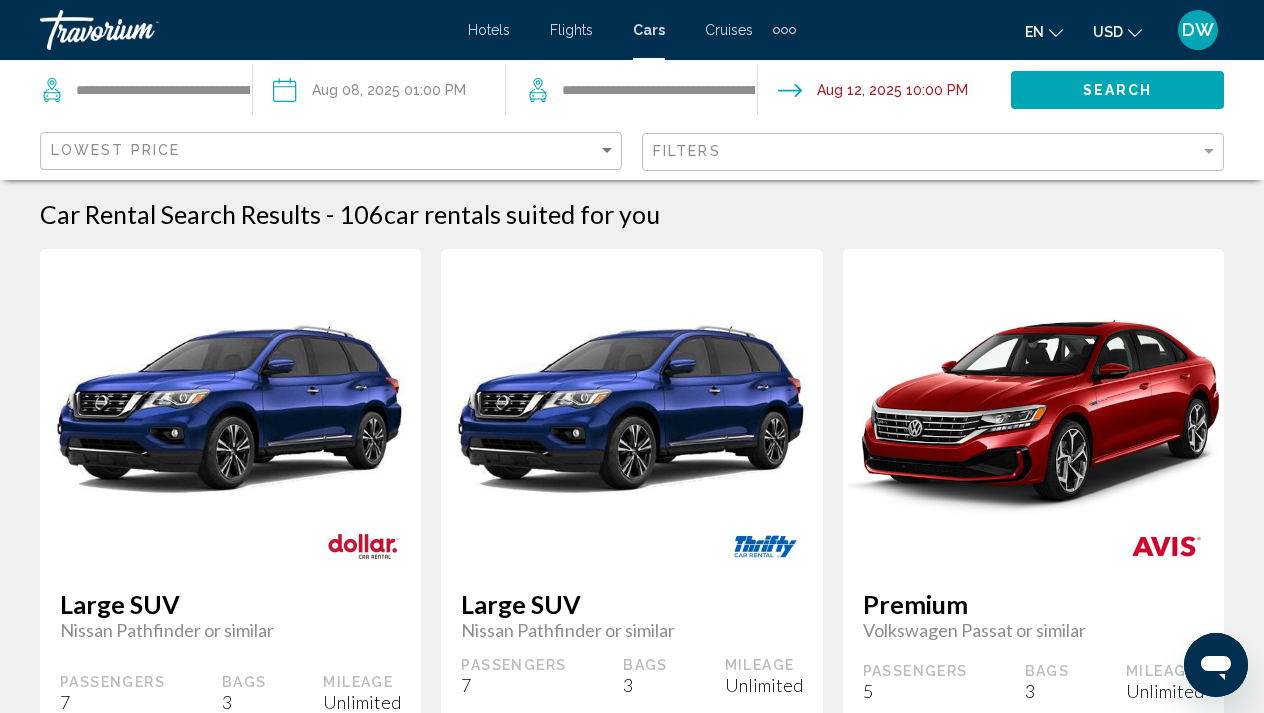 scroll, scrollTop: 0, scrollLeft: 0, axis: both 